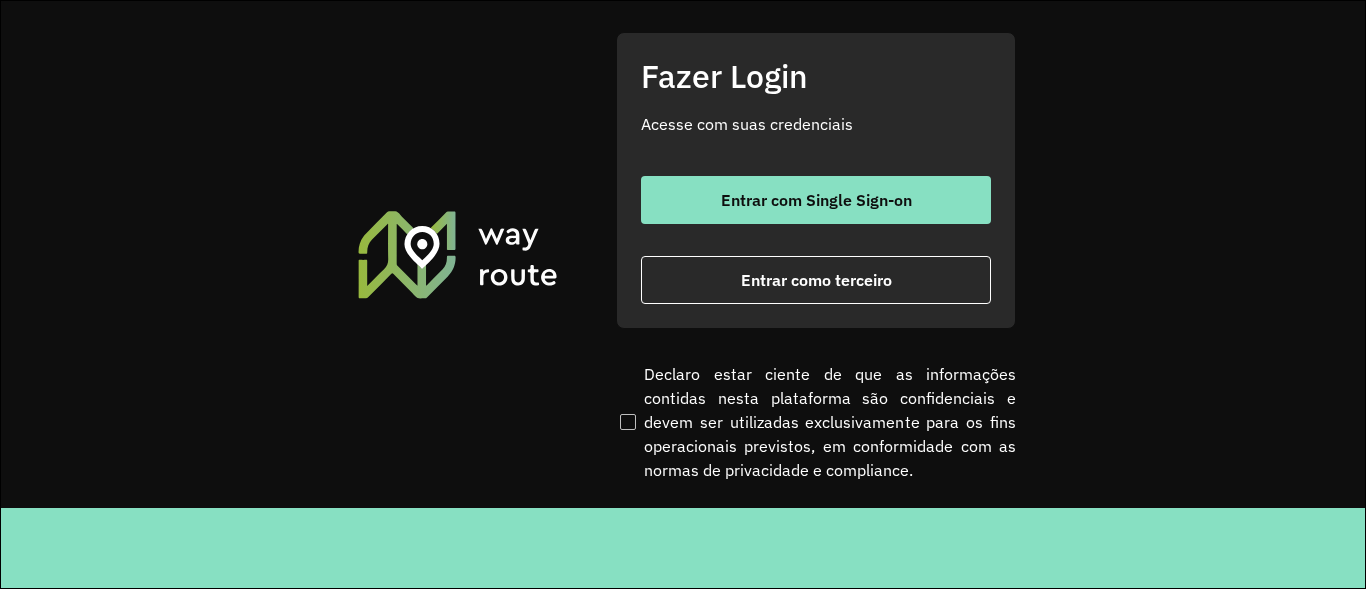 scroll, scrollTop: 0, scrollLeft: 0, axis: both 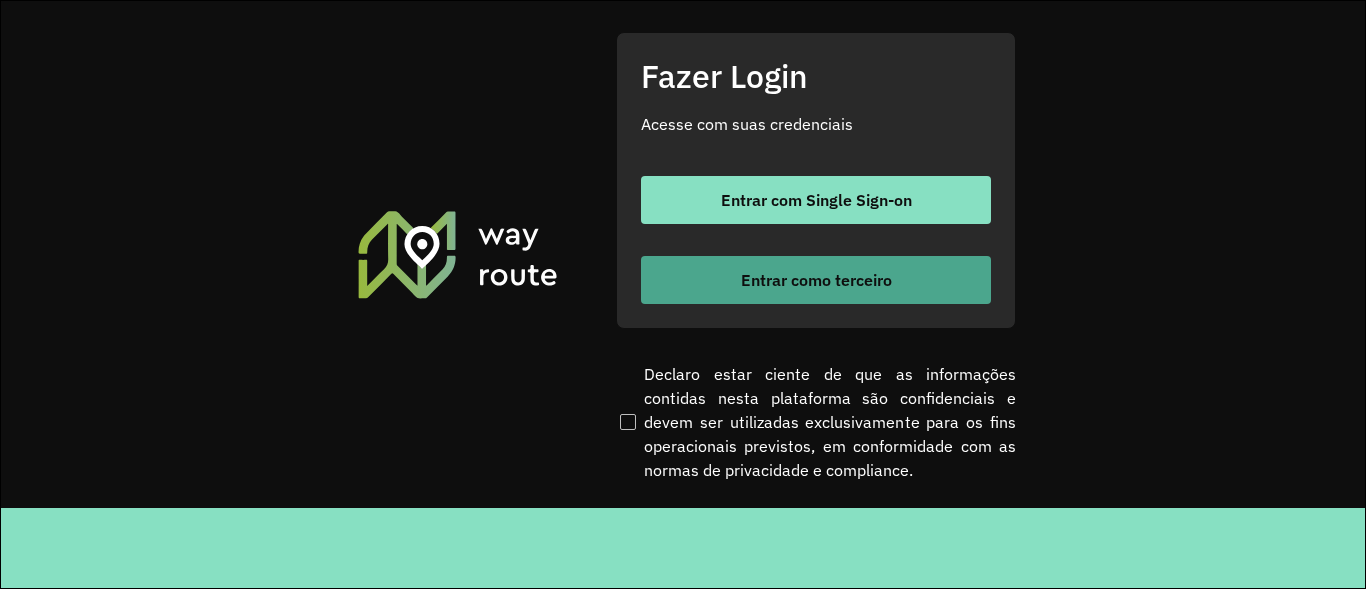 click on "Entrar como terceiro" at bounding box center [816, 280] 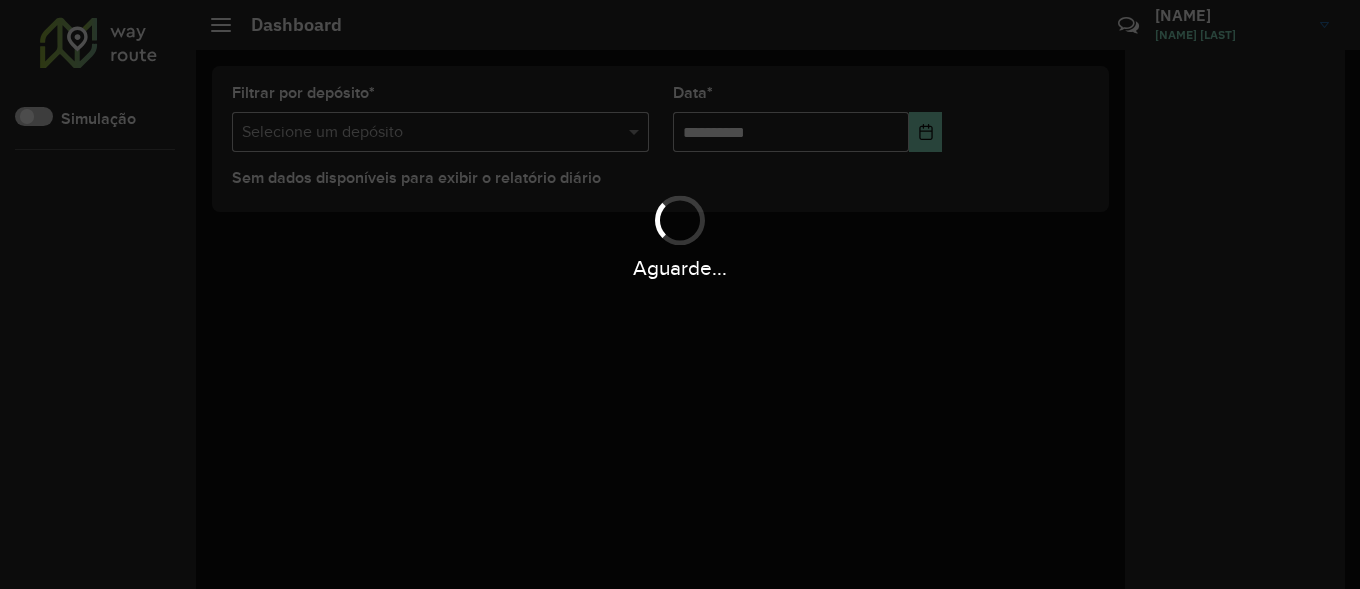 scroll, scrollTop: 0, scrollLeft: 0, axis: both 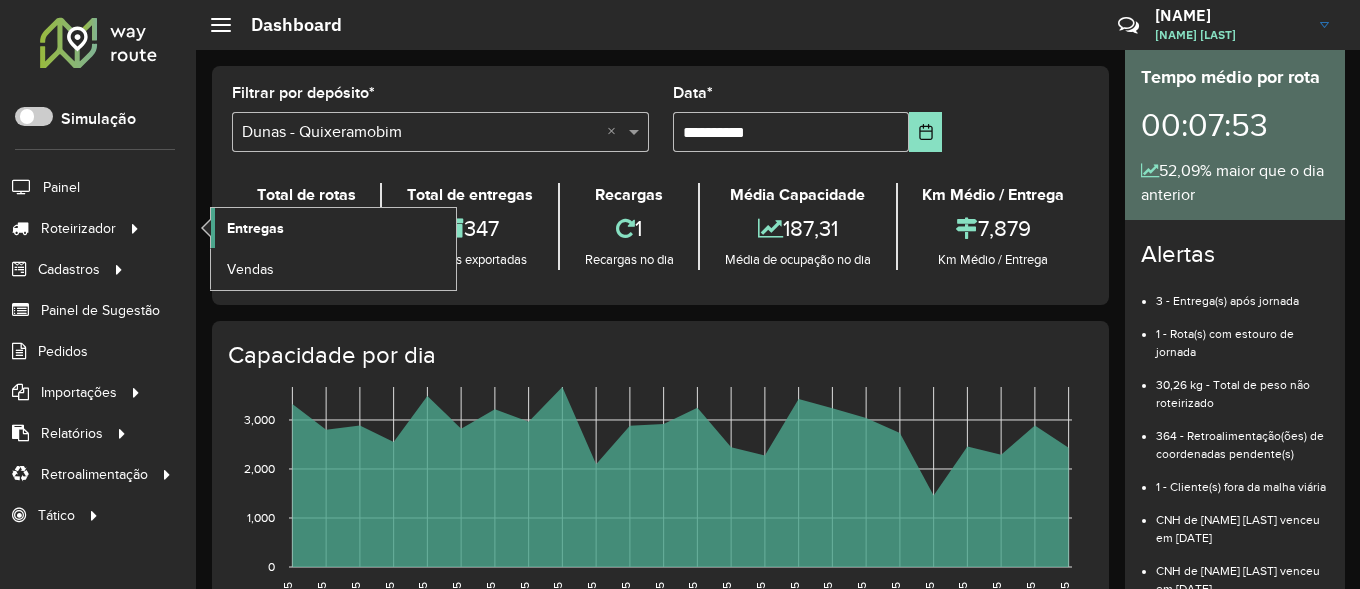 click on "Entregas" 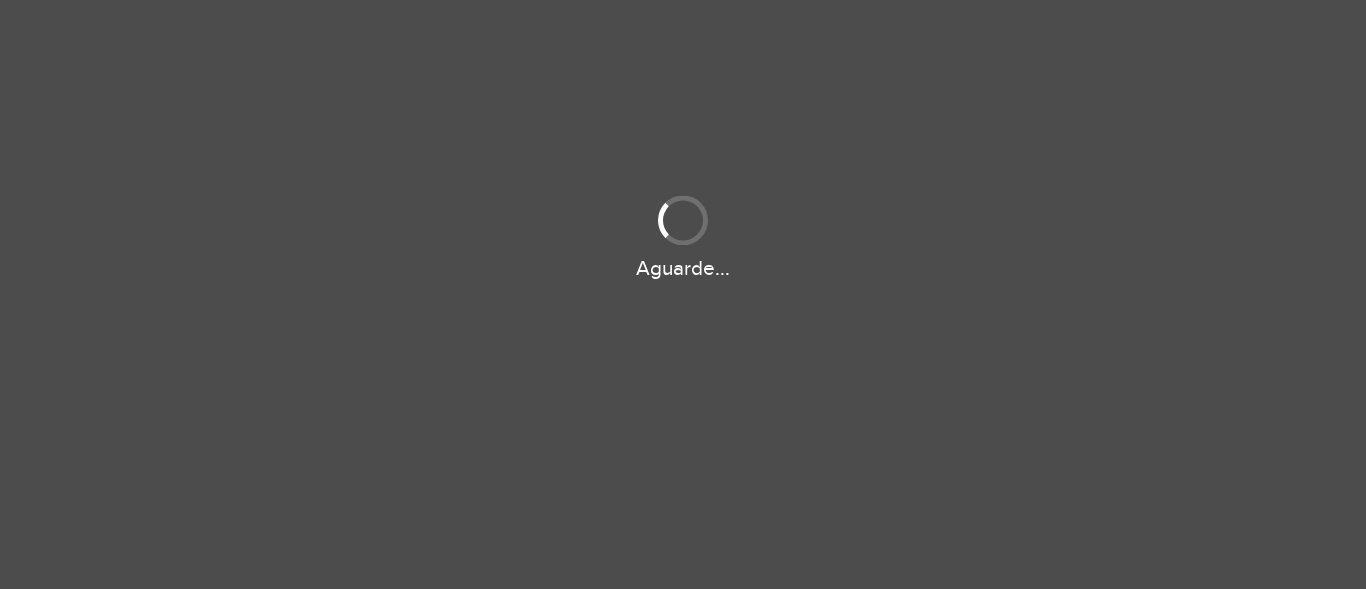 scroll, scrollTop: 0, scrollLeft: 0, axis: both 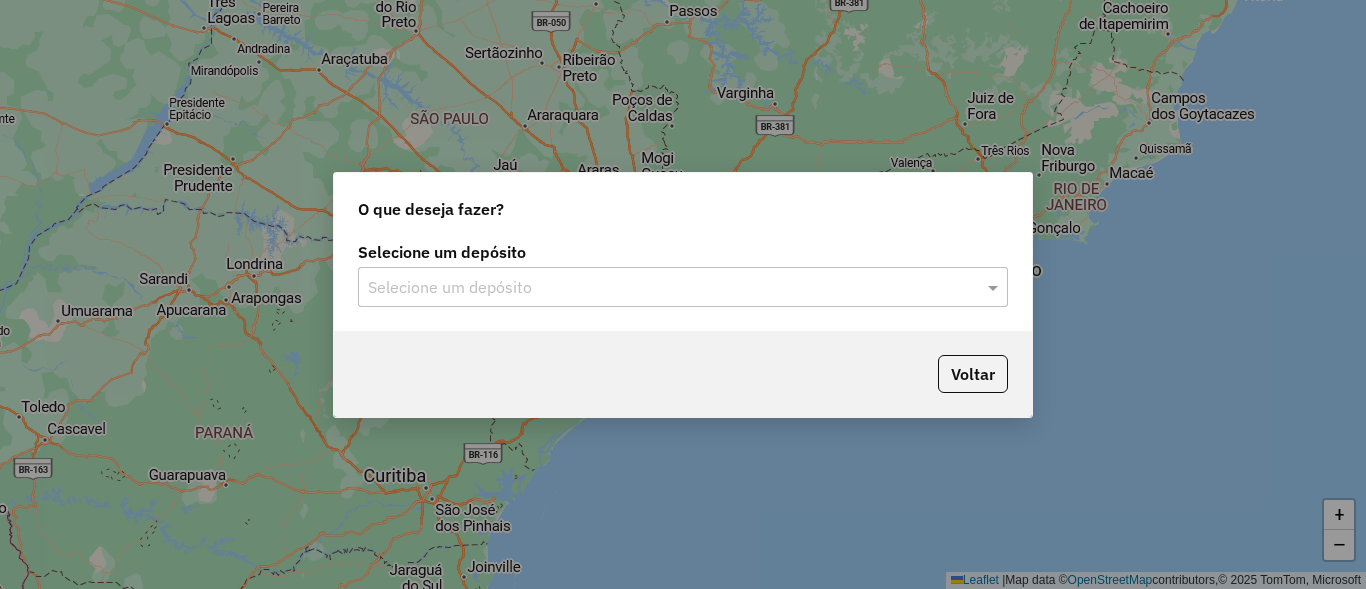 click 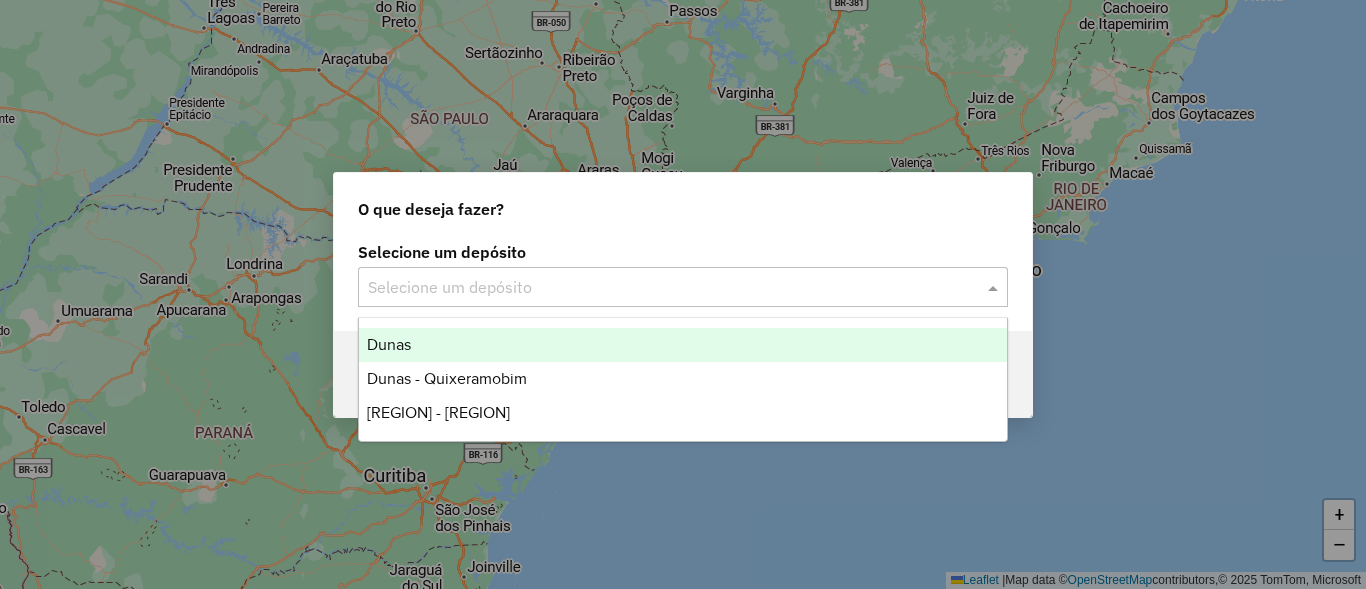 click on "Dunas" at bounding box center (389, 344) 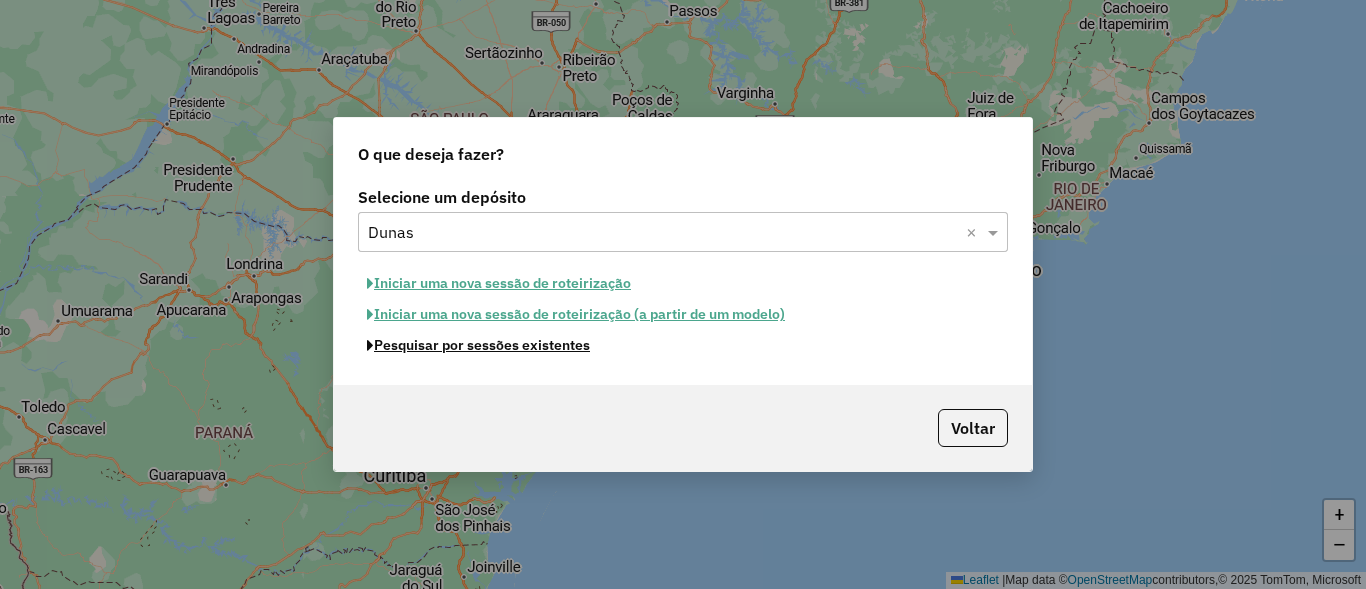 click on "Pesquisar por sessões existentes" 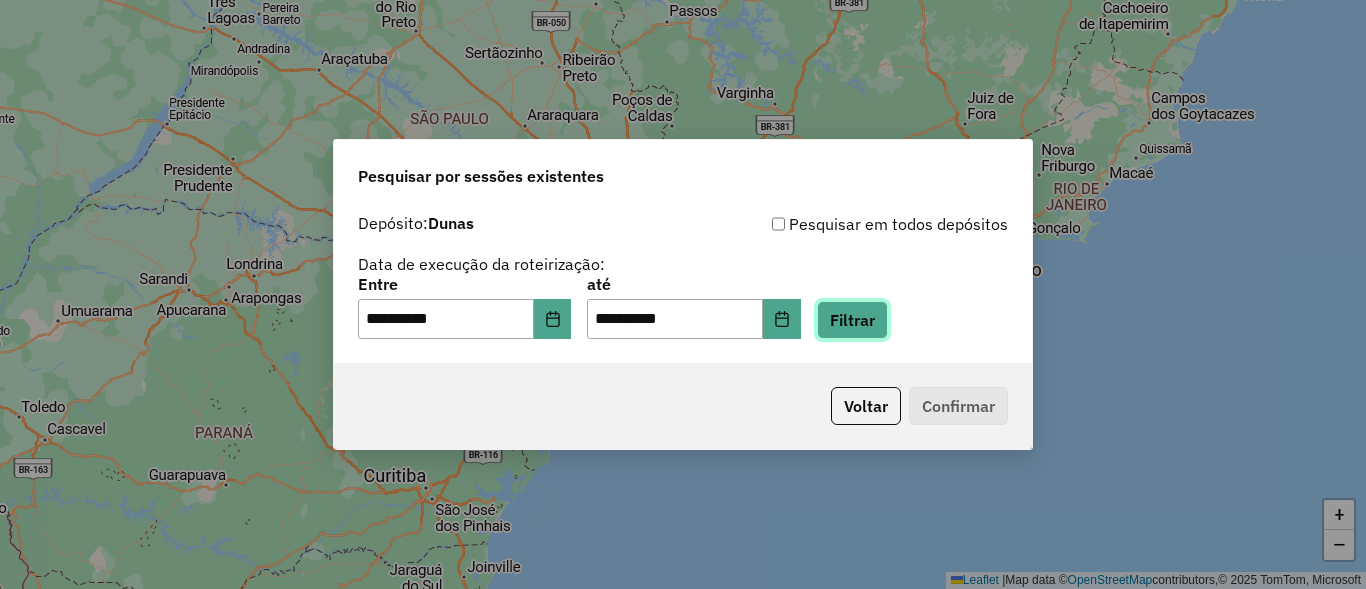 click on "Filtrar" 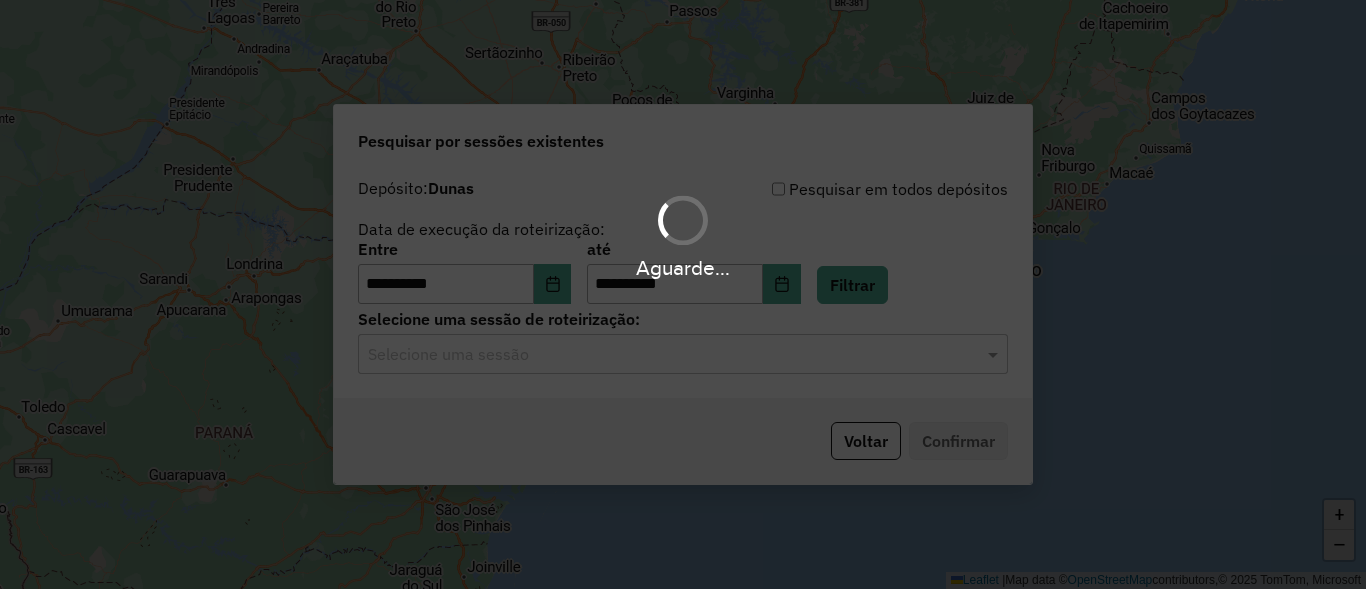 click 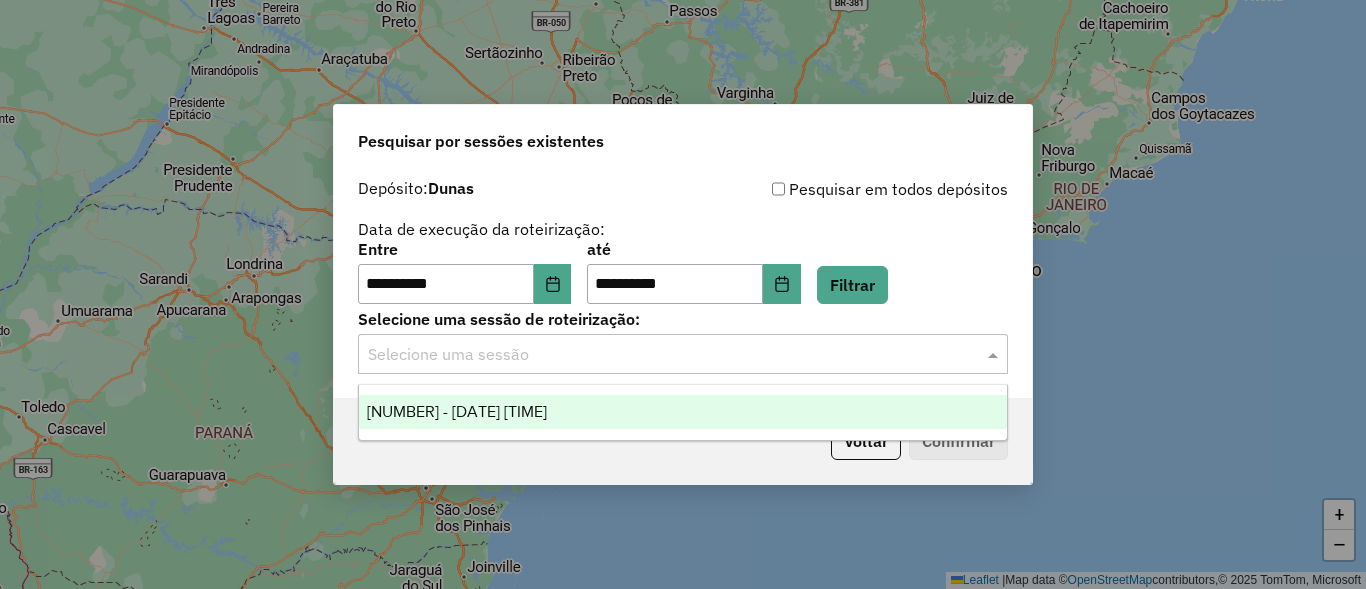 click on "973322 - 01/08/2025 18:07" at bounding box center (683, 412) 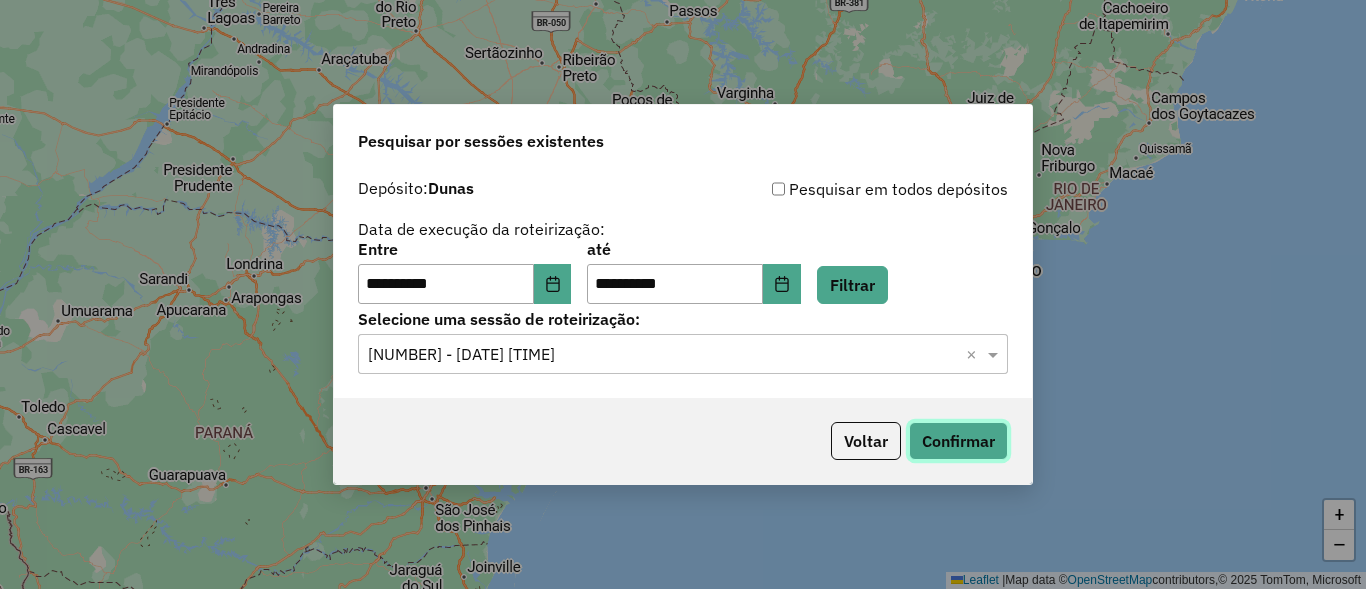 click on "Confirmar" 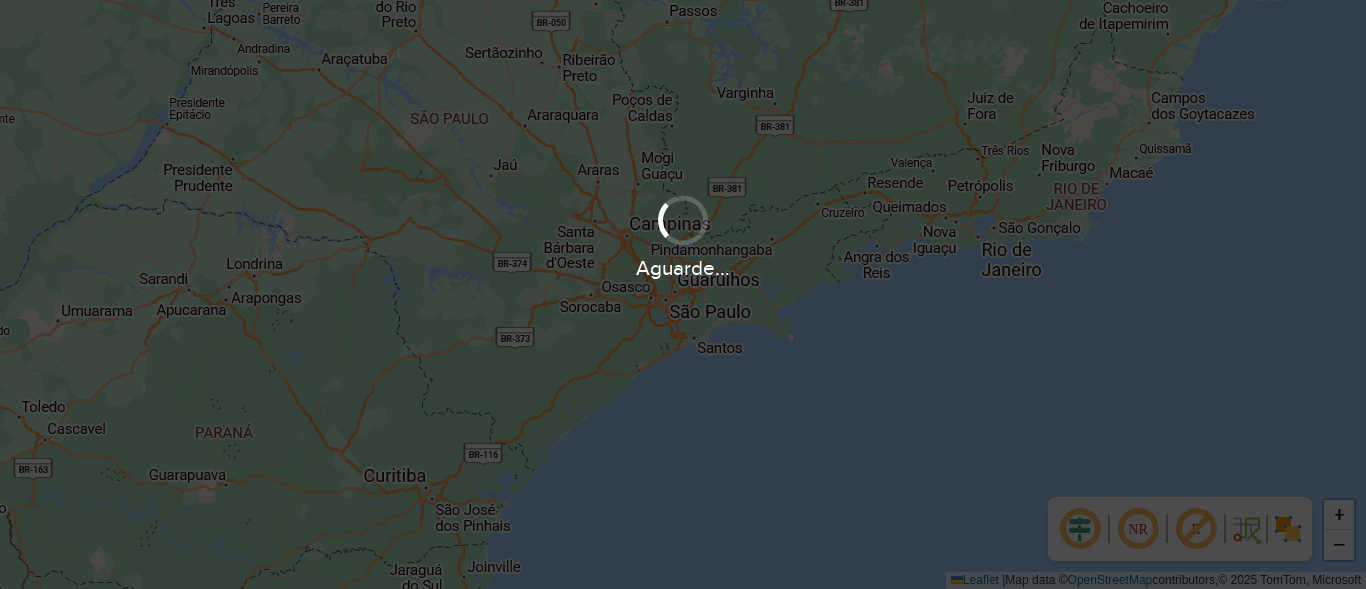 scroll, scrollTop: 0, scrollLeft: 0, axis: both 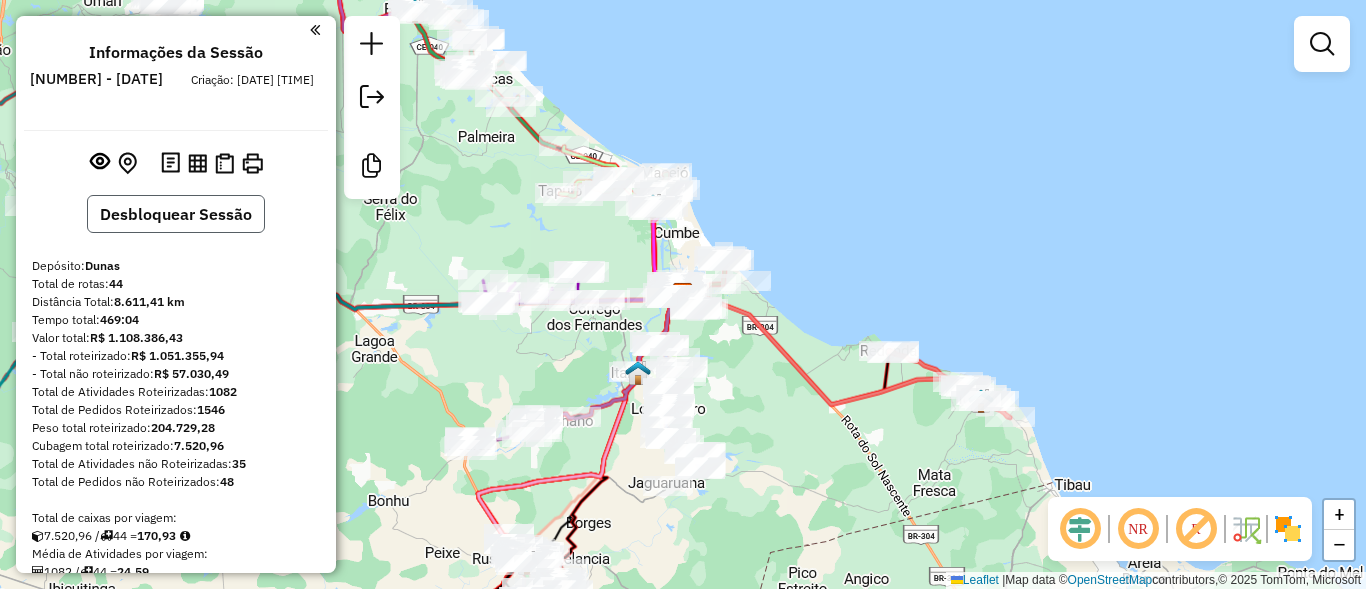 click on "Desbloquear Sessão" at bounding box center (176, 214) 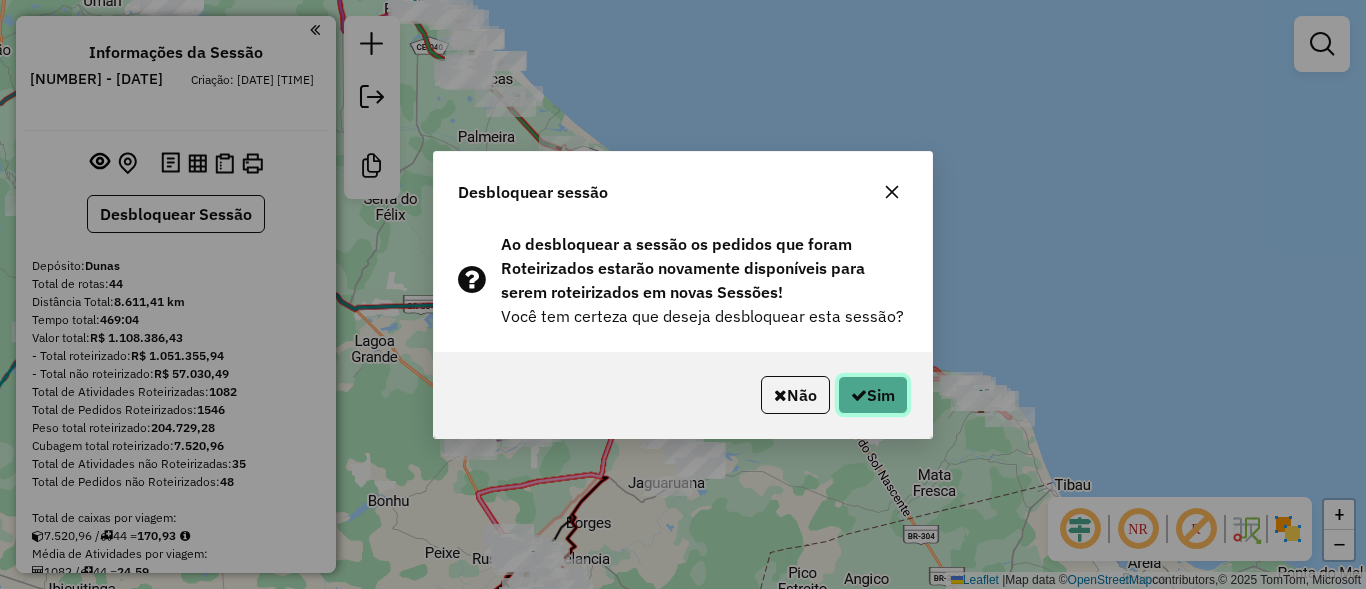 click on "Sim" 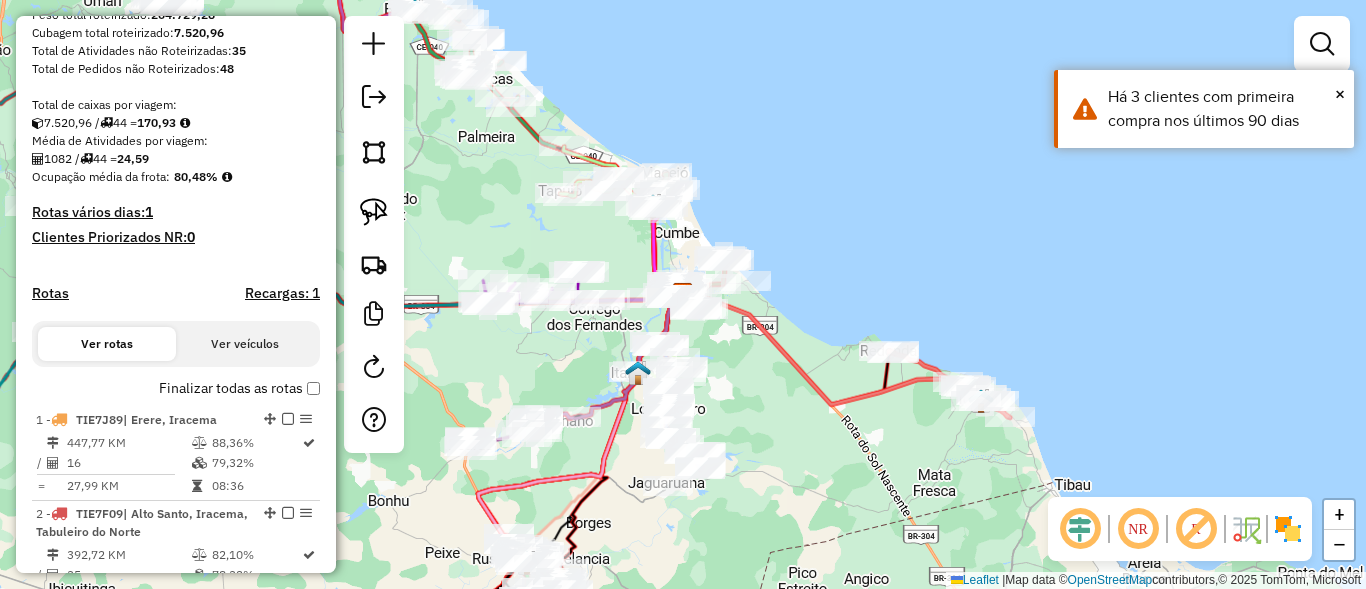 scroll, scrollTop: 360, scrollLeft: 0, axis: vertical 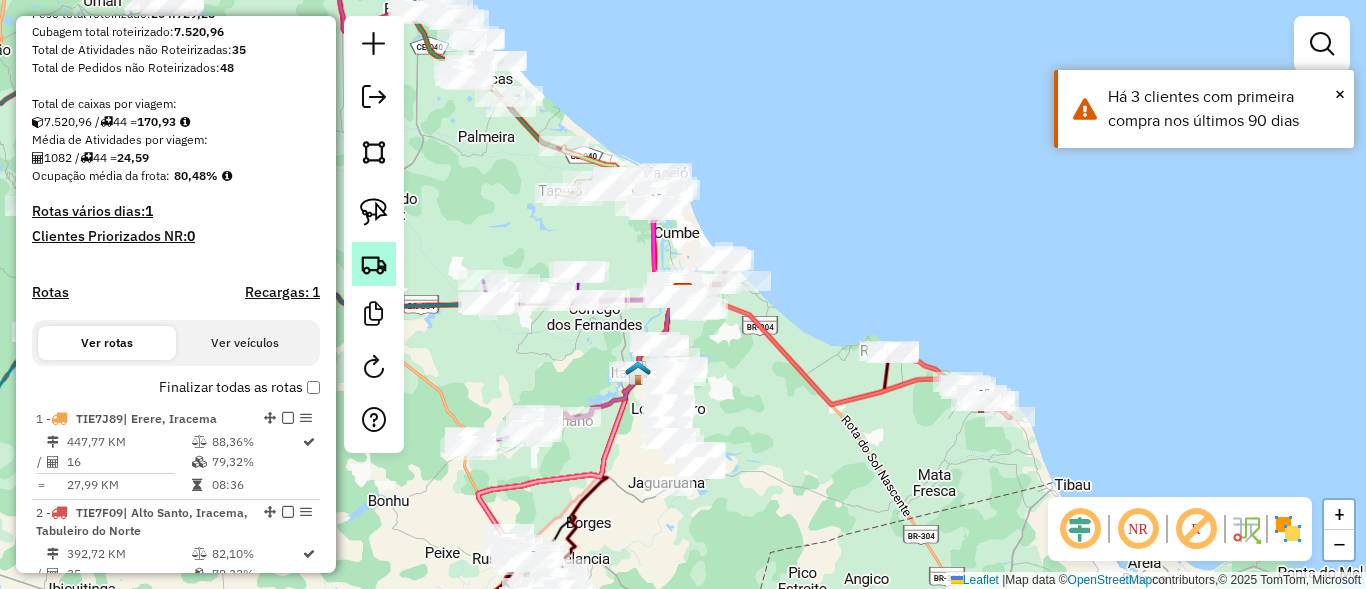 click 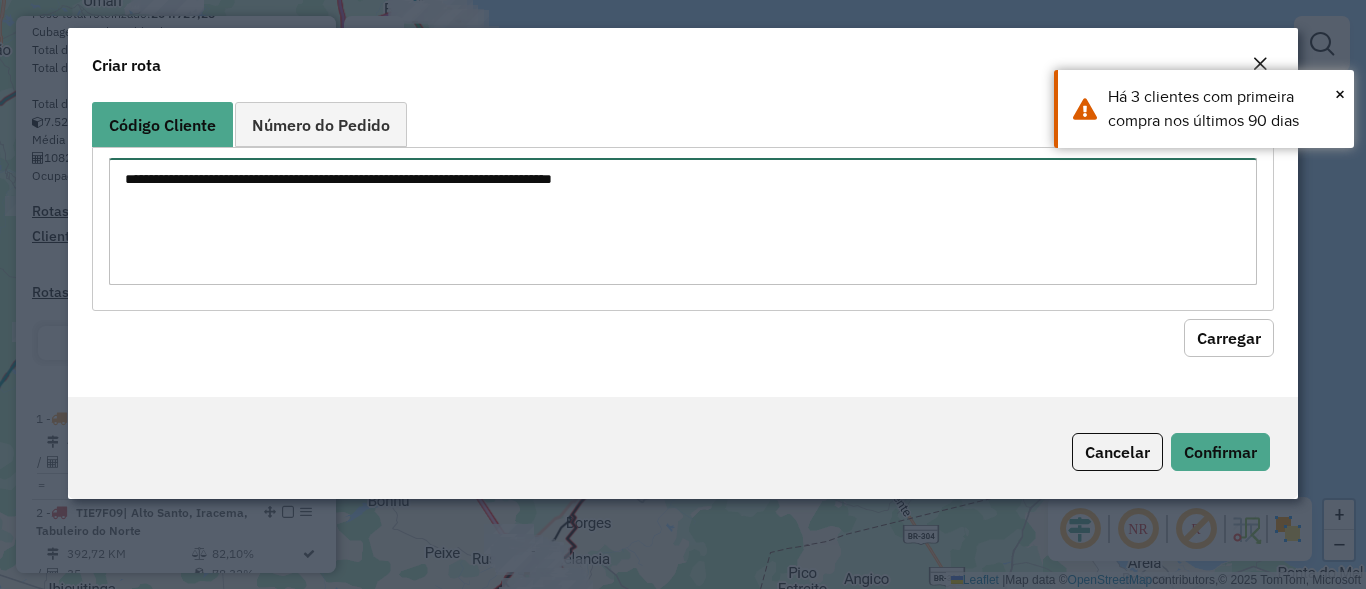 click at bounding box center [682, 221] 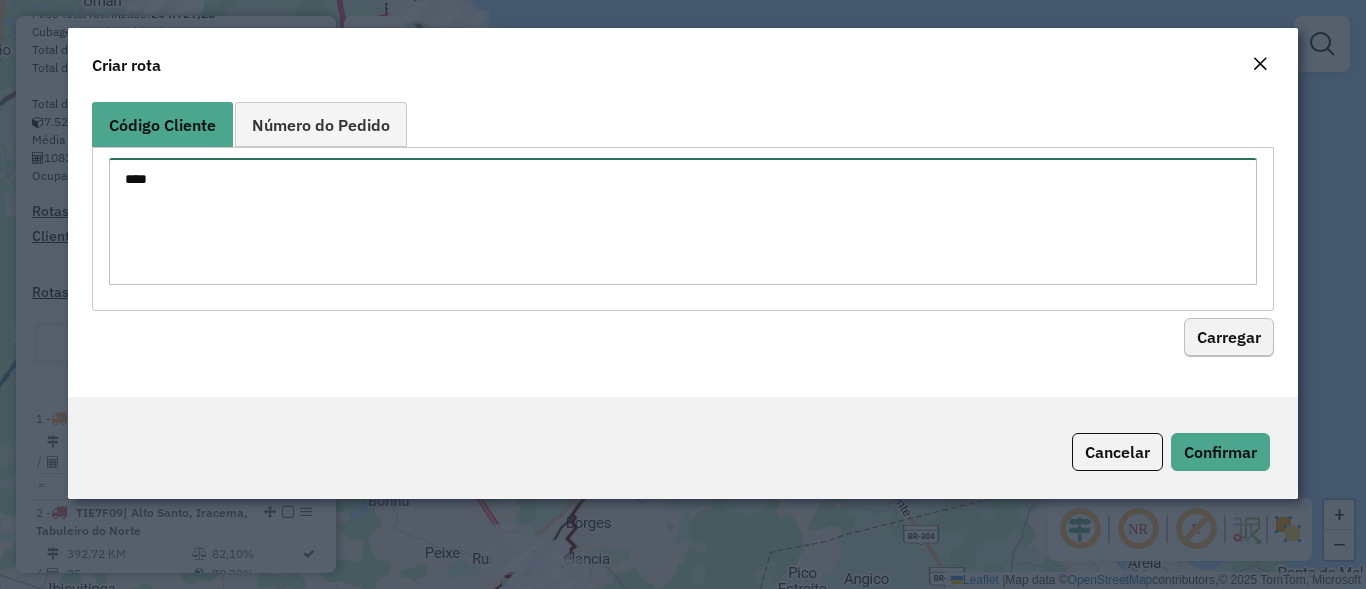 type on "****" 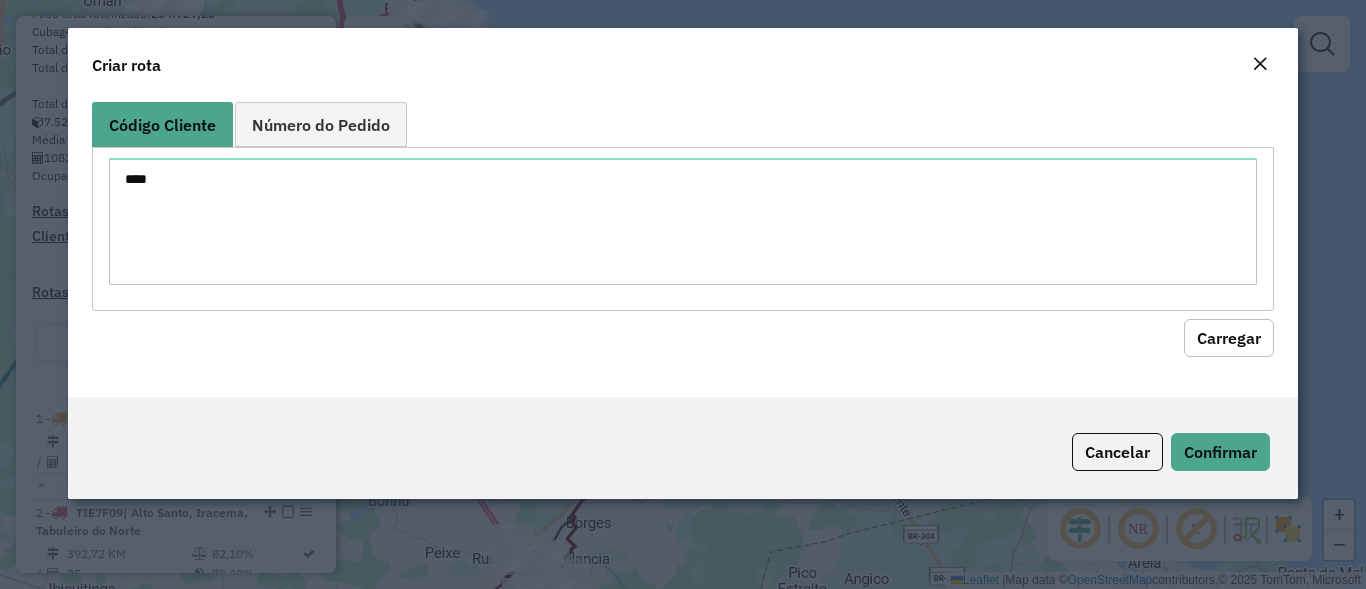 click on "Carregar" 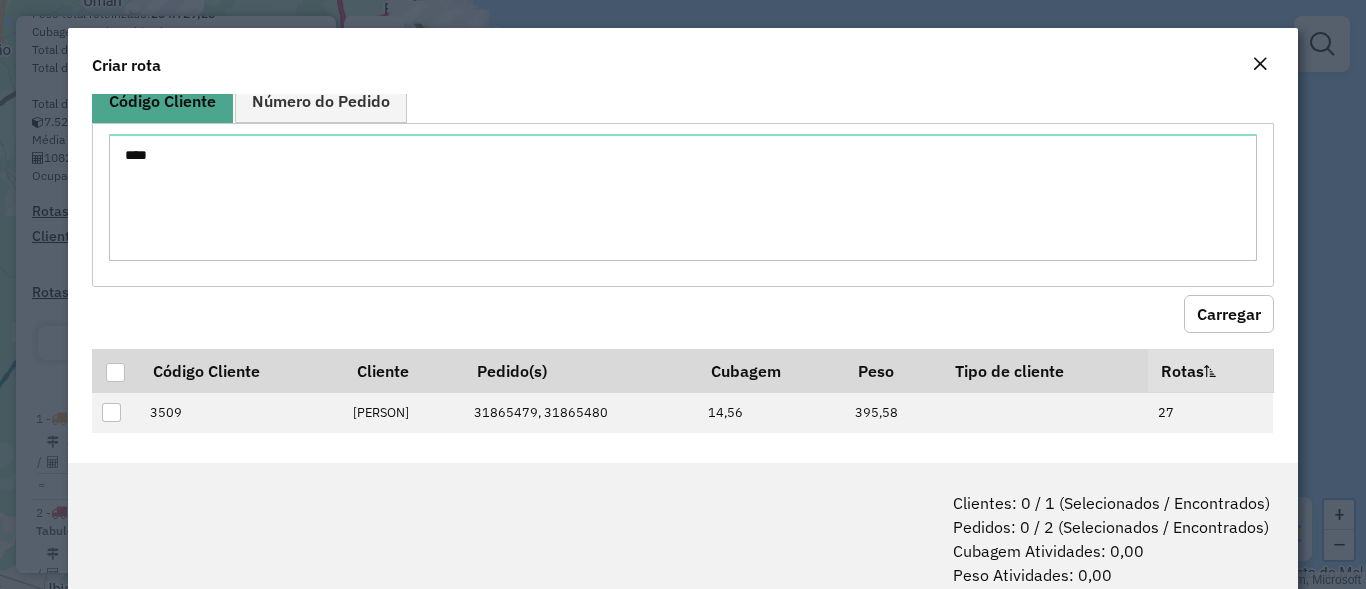 scroll, scrollTop: 33, scrollLeft: 0, axis: vertical 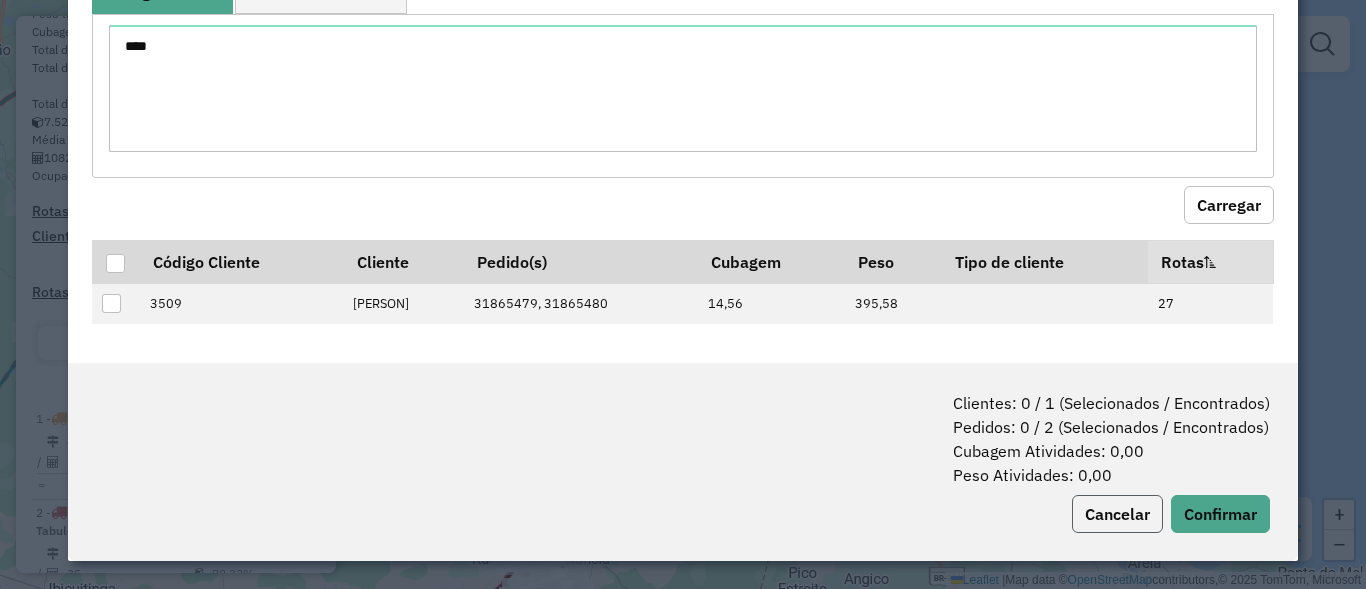 click on "Cancelar" 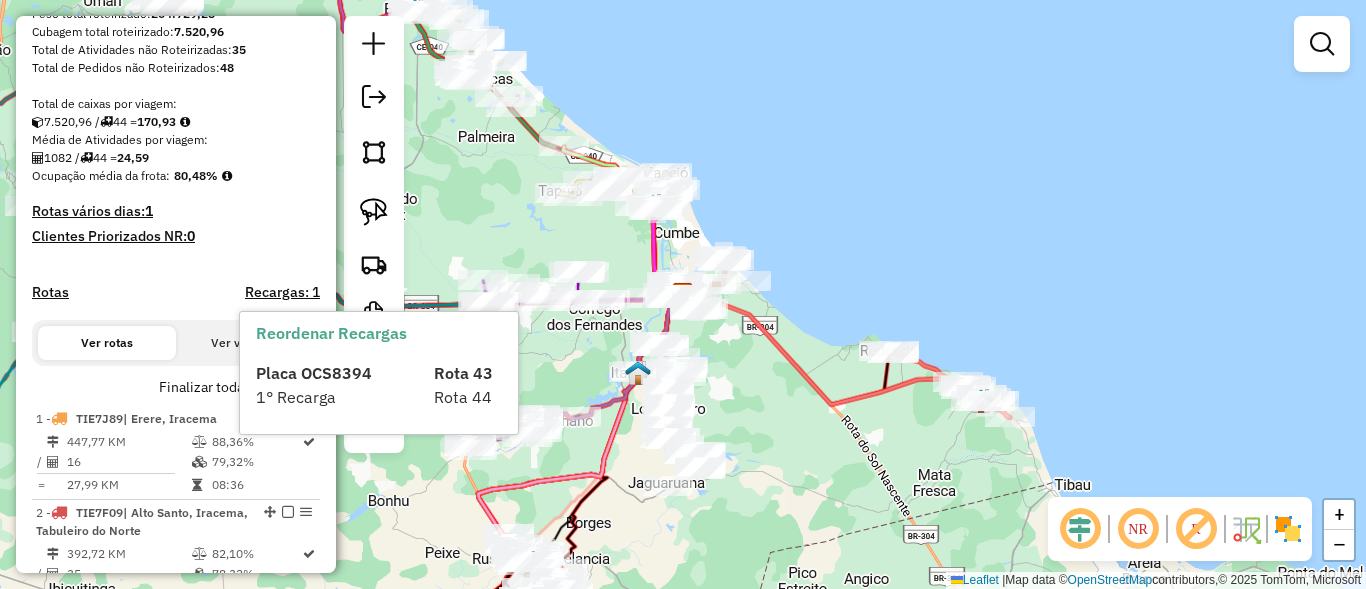 click on "1° Recarga" at bounding box center [332, 397] 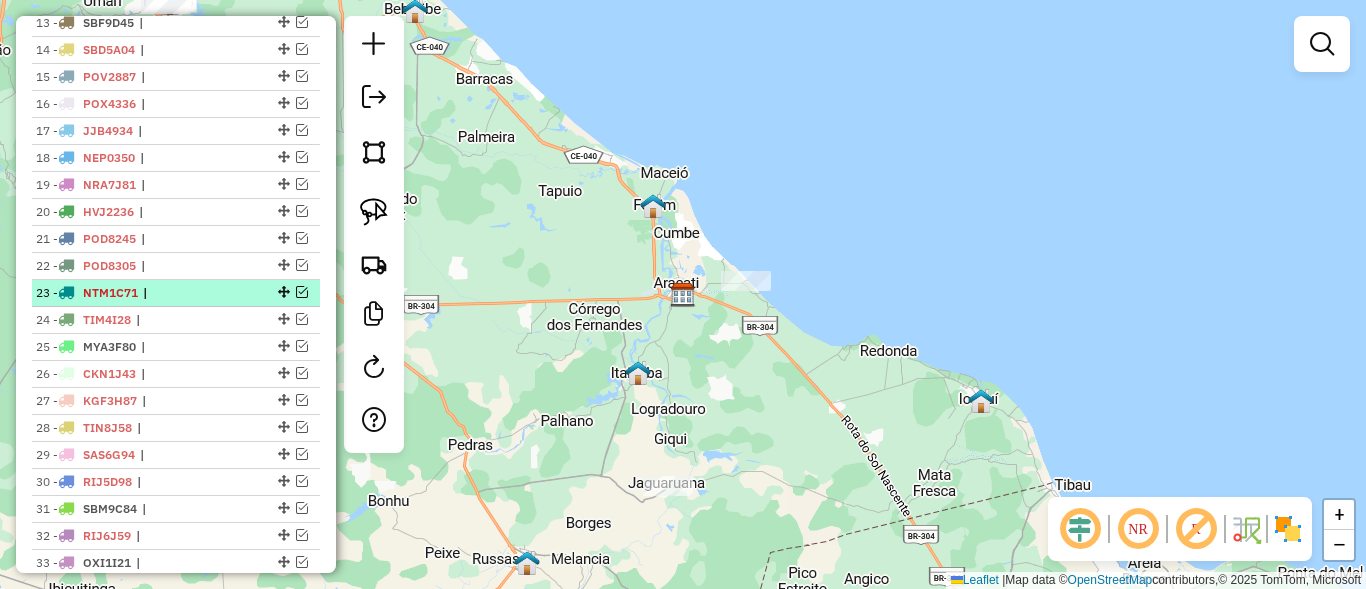 scroll, scrollTop: 1200, scrollLeft: 0, axis: vertical 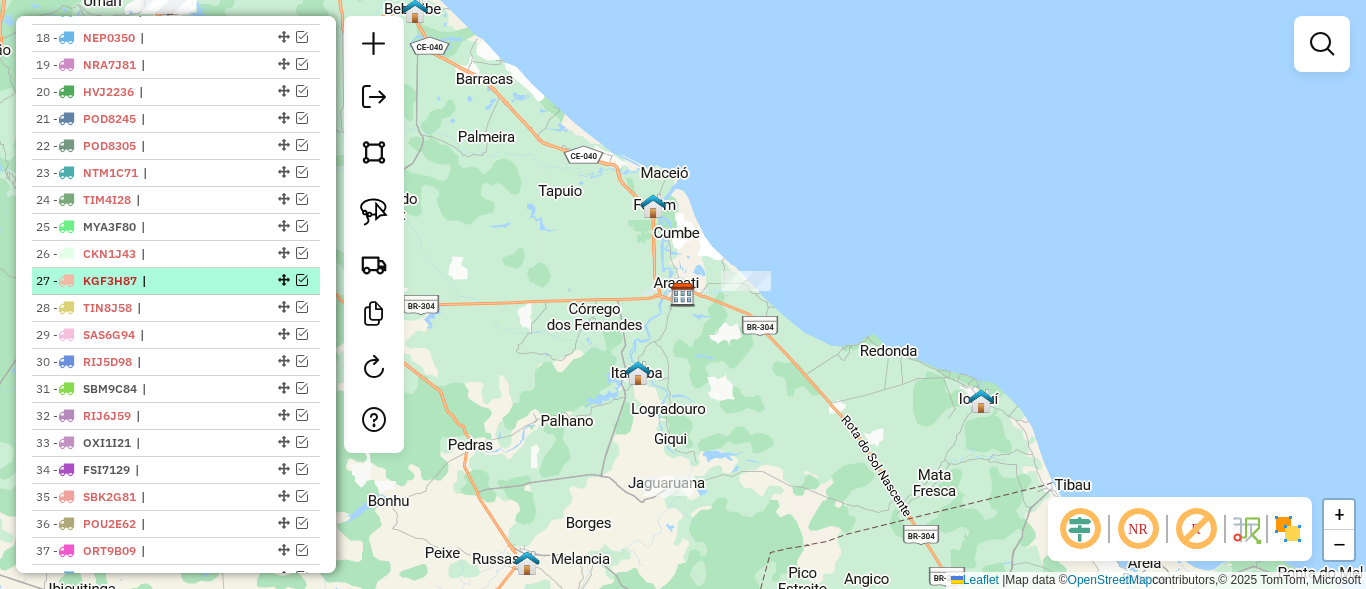 click at bounding box center (302, 280) 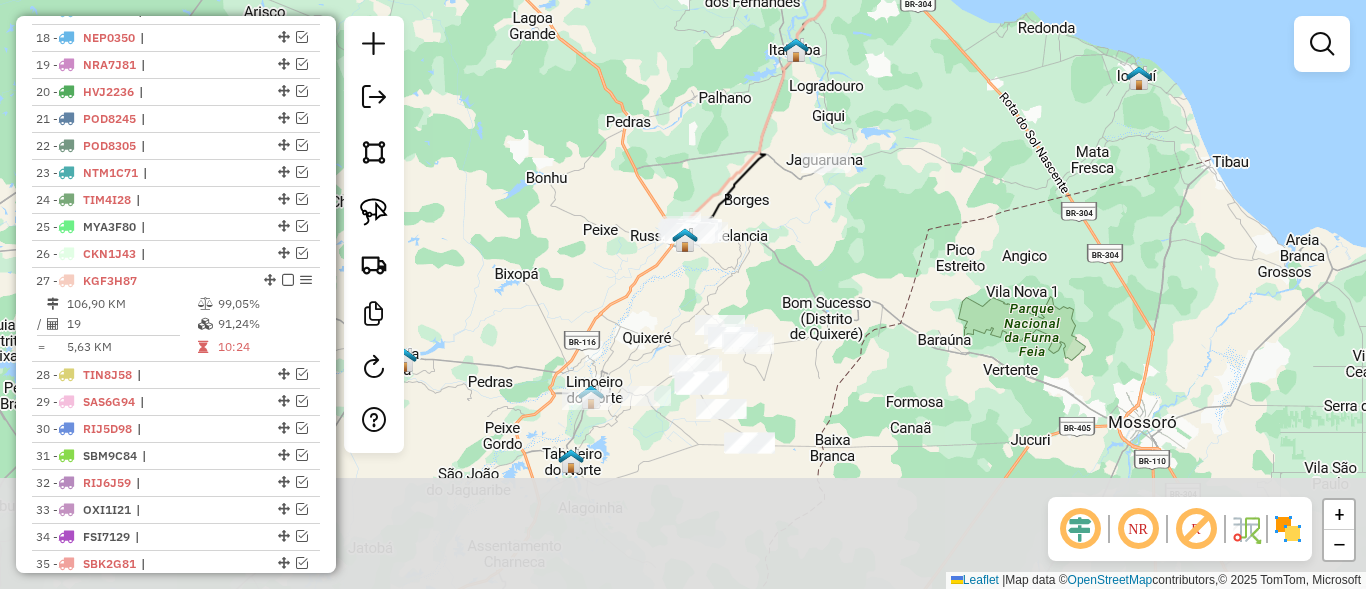 drag, startPoint x: 589, startPoint y: 375, endPoint x: 730, endPoint y: 62, distance: 343.29288 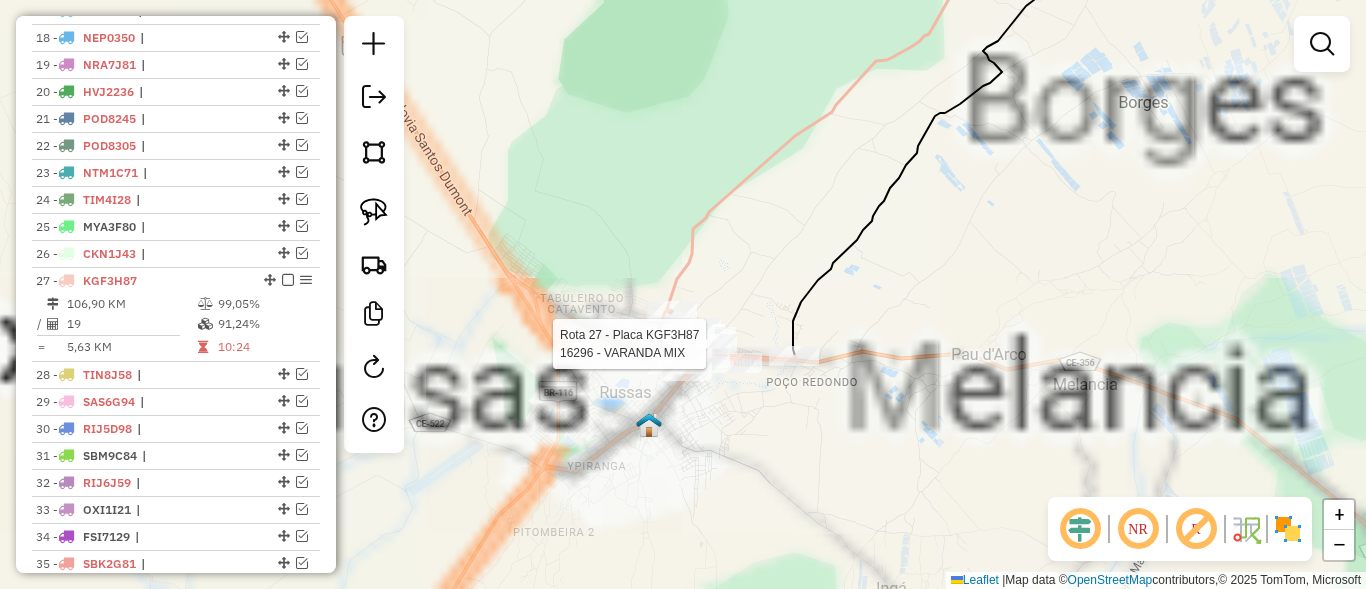 select on "**********" 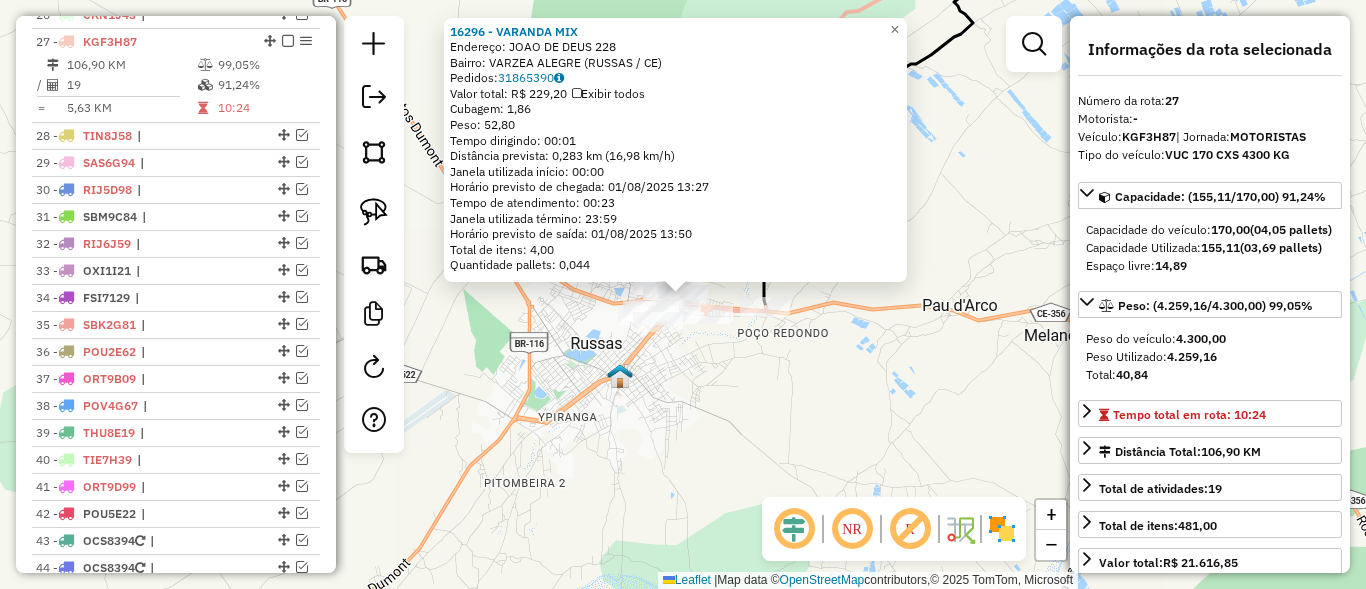 scroll, scrollTop: 1452, scrollLeft: 0, axis: vertical 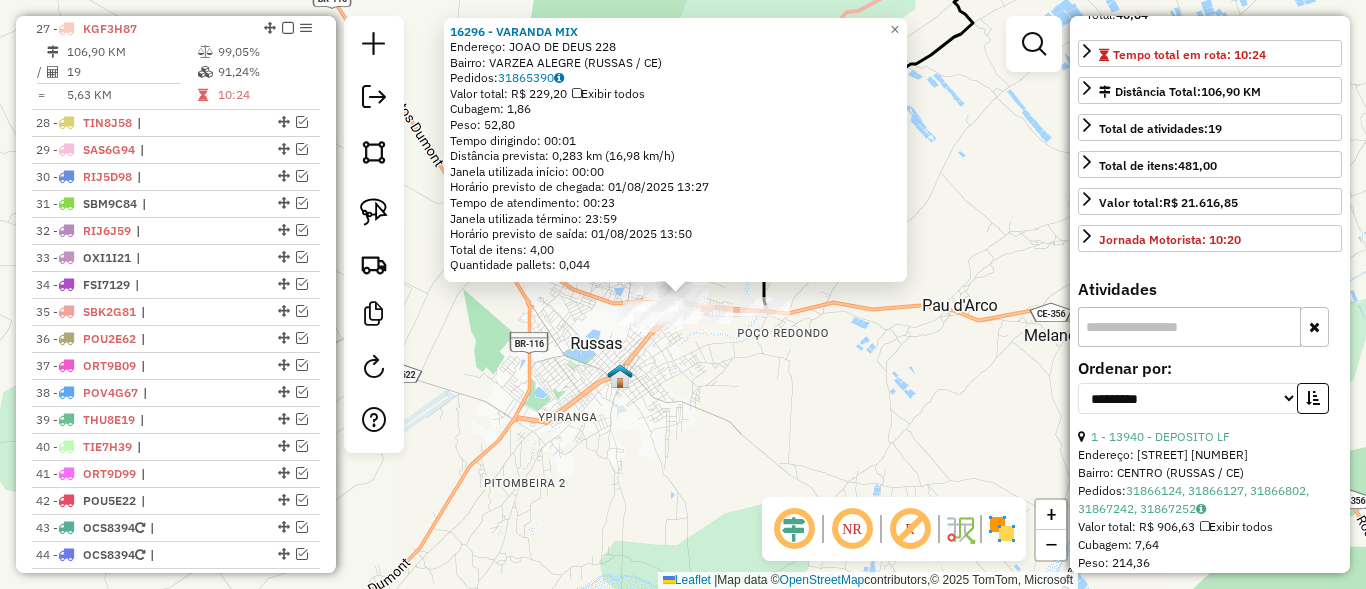 click at bounding box center [1189, 327] 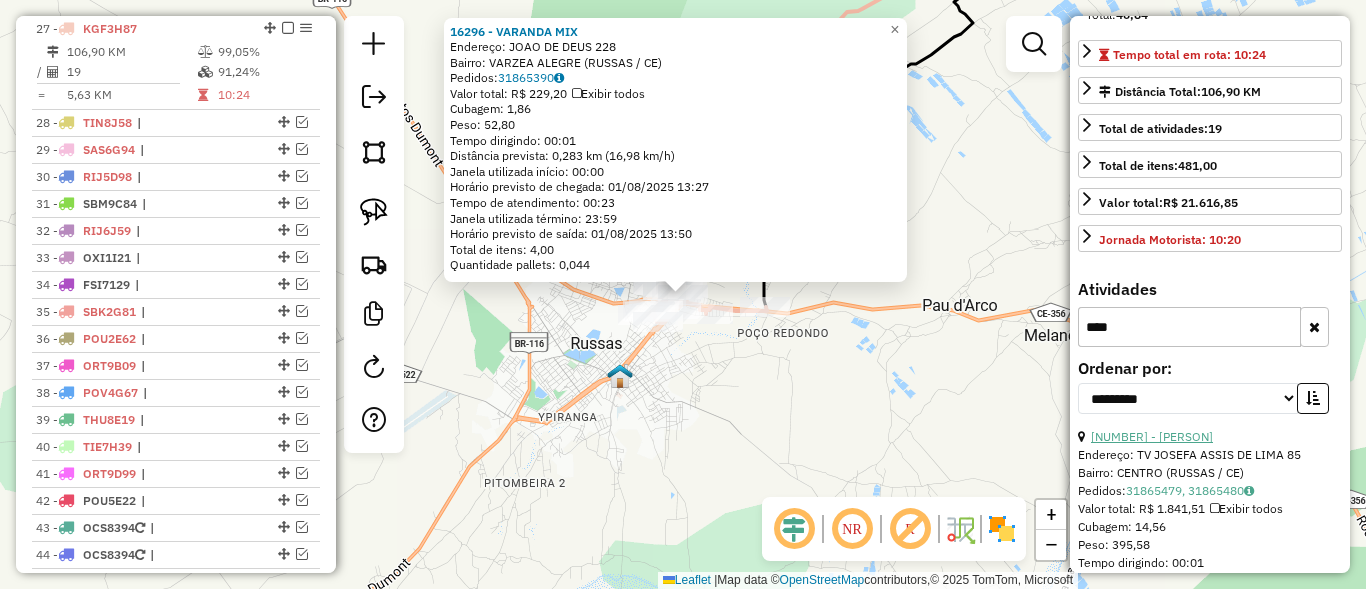 type on "****" 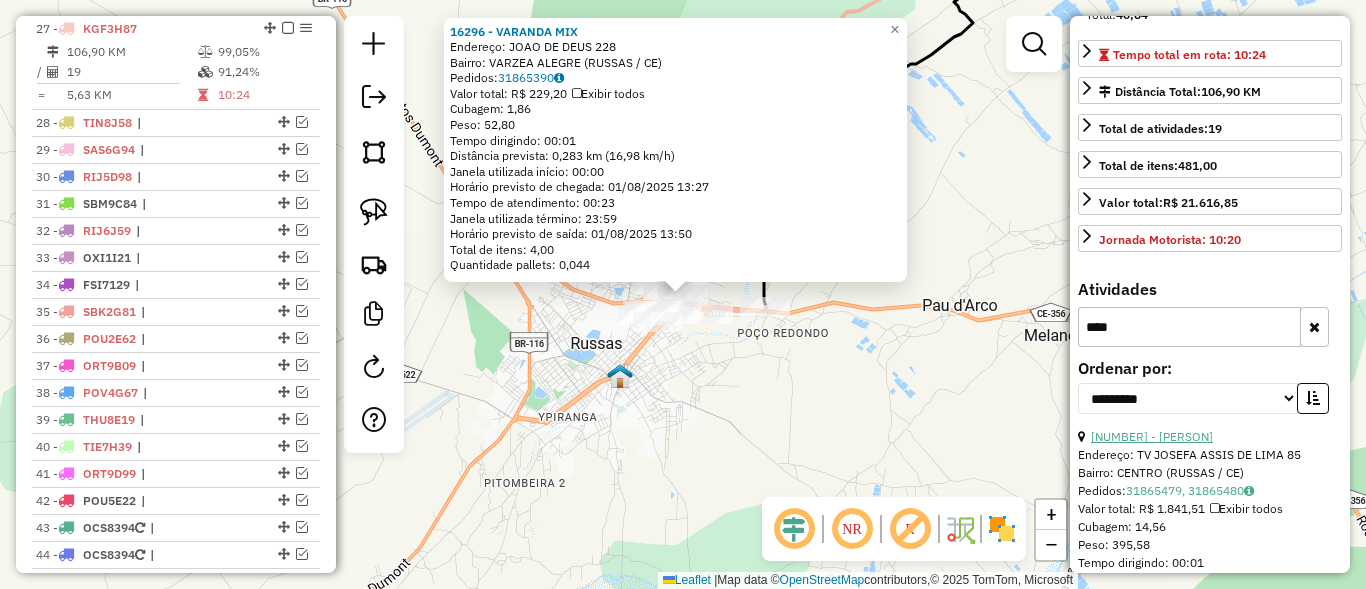 click on "[NUMBER] - [PERSON]" at bounding box center [1152, 436] 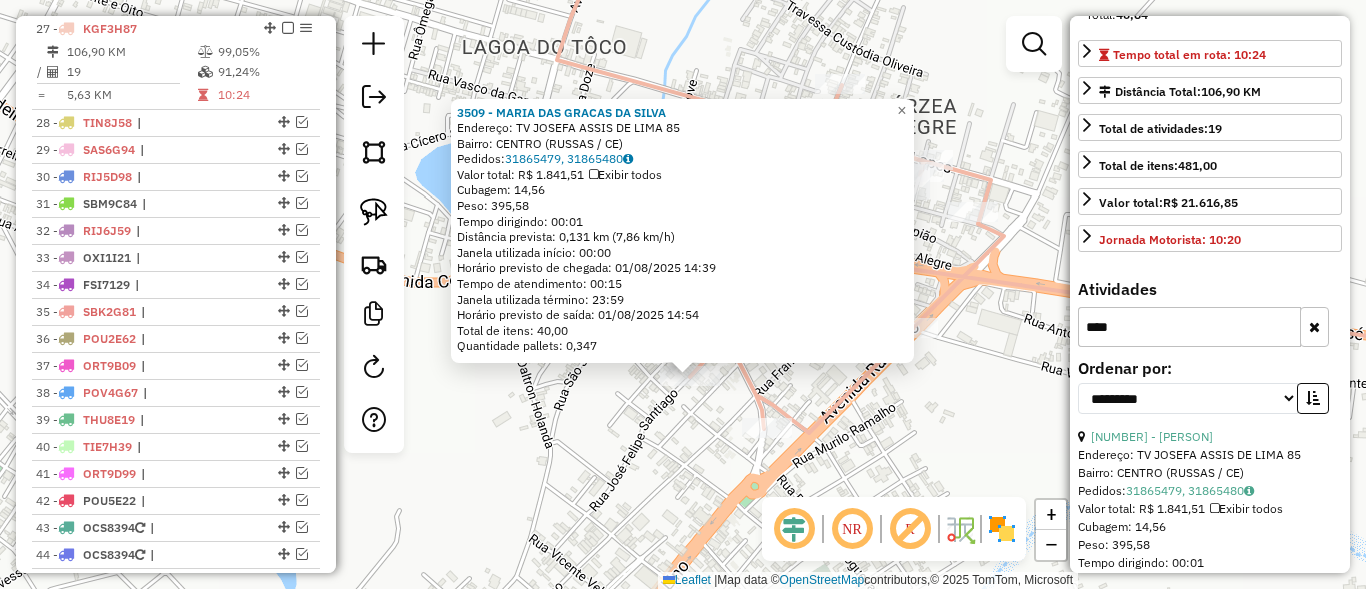 drag, startPoint x: 539, startPoint y: 442, endPoint x: 695, endPoint y: 435, distance: 156.15697 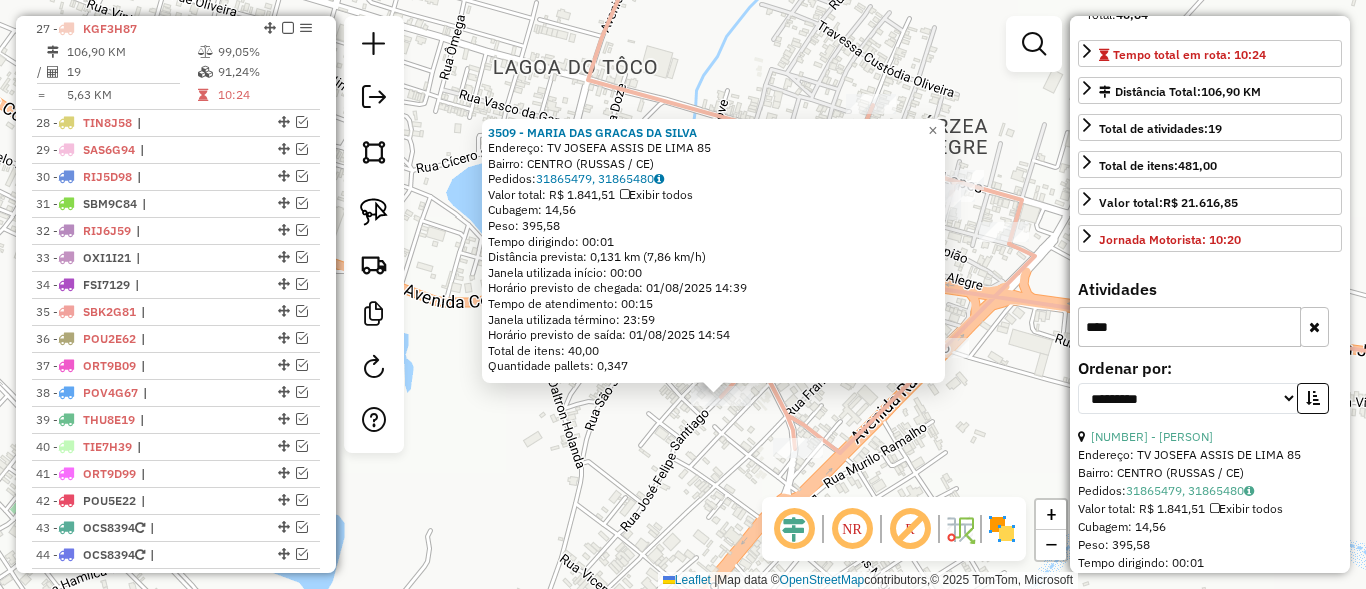 drag, startPoint x: 707, startPoint y: 406, endPoint x: 740, endPoint y: 429, distance: 40.22437 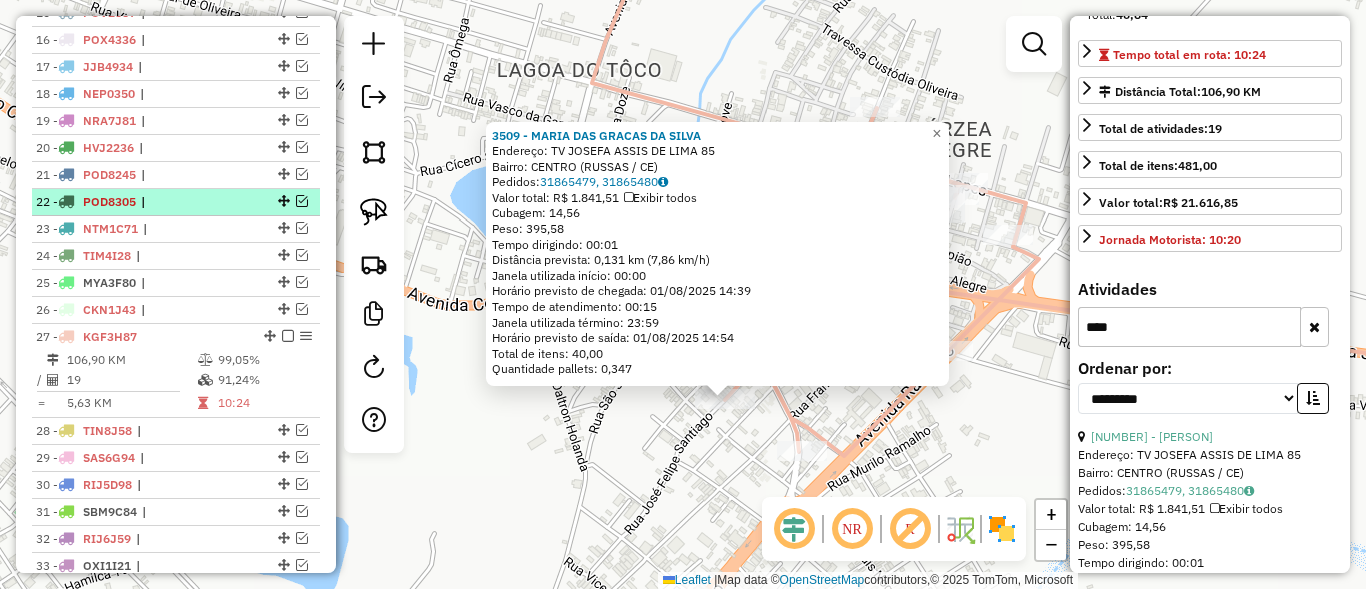 scroll, scrollTop: 1092, scrollLeft: 0, axis: vertical 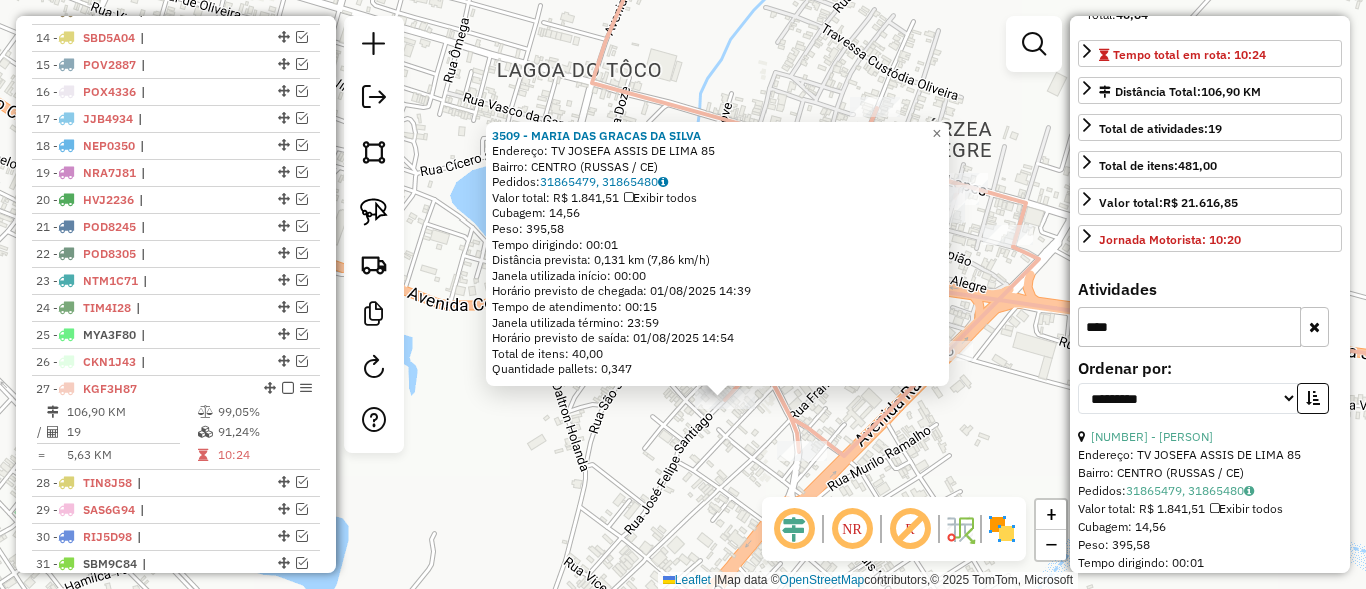click on "3509 - [PERSON] Endereço: [STREET] [NUMBER] Bairro: [NEIGHBORHOOD] ([CITY] / [STATE]) Pedidos: 31865479, 31865480 Valor total: [CURRENCY] [AMOUNT] Exibir todos Cubagem: [CUBAGE] Peso: [WEIGHT] Tempo dirigindo: [TIME] Distância prevista: [DISTANCE] km ([SPEED] km/h) Janela utilizada início: [TIME] Horário previsto de chegada: [DATE] [TIME] Tempo de atendimento: [TIME] Janela utilizada término: [TIME] Horário previsto de saída: [DATE] [TIME] Total de itens: [ITEMS] Quantidade pallets: [PALLETS] × Janela de atendimento Grade de atendimento Capacidade Transportadoras Veículos Cliente Pedidos Rotas Selecione os dias de semana para filtrar as janelas de atendimento Seg Ter Qua Qui Sex Sáb Dom Informe o período da janela de atendimento: De: Até: Filtrar exatamente a janela do cliente Considerar janela de atendimento padrão Selecione os dias de semana para filtrar as grades de atendimento Seg Ter Qua Qui Sex Sáb Dom Peso mínimo: De: De:" 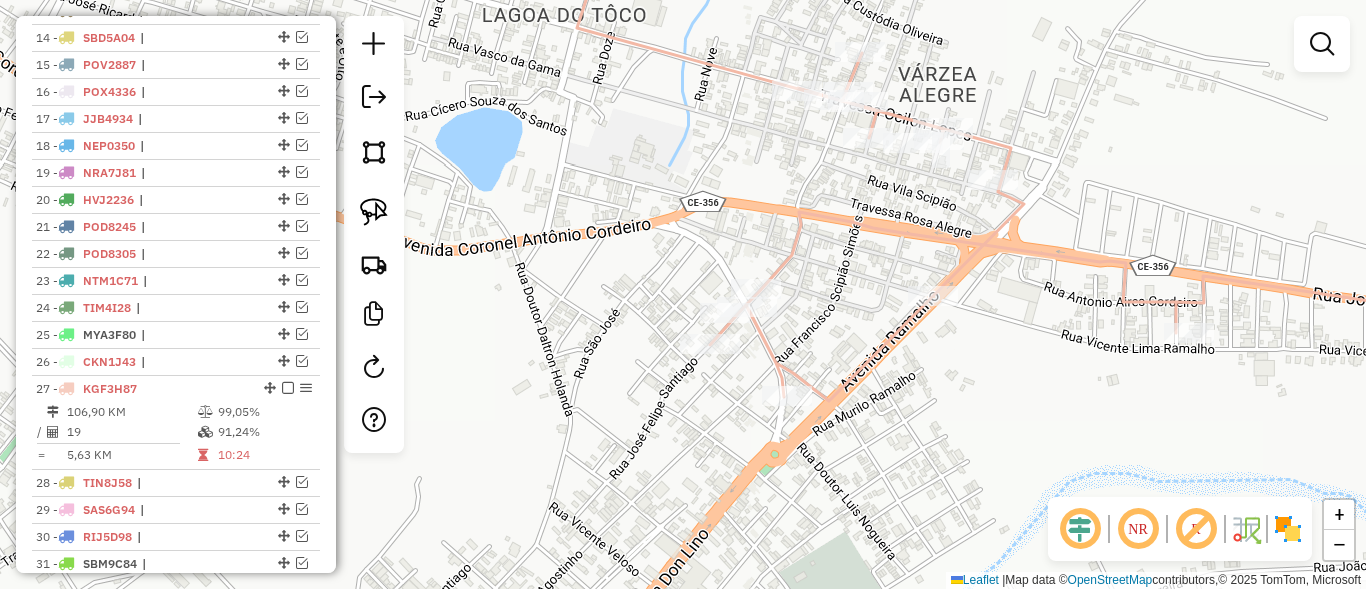 drag, startPoint x: 690, startPoint y: 346, endPoint x: 666, endPoint y: 254, distance: 95.07891 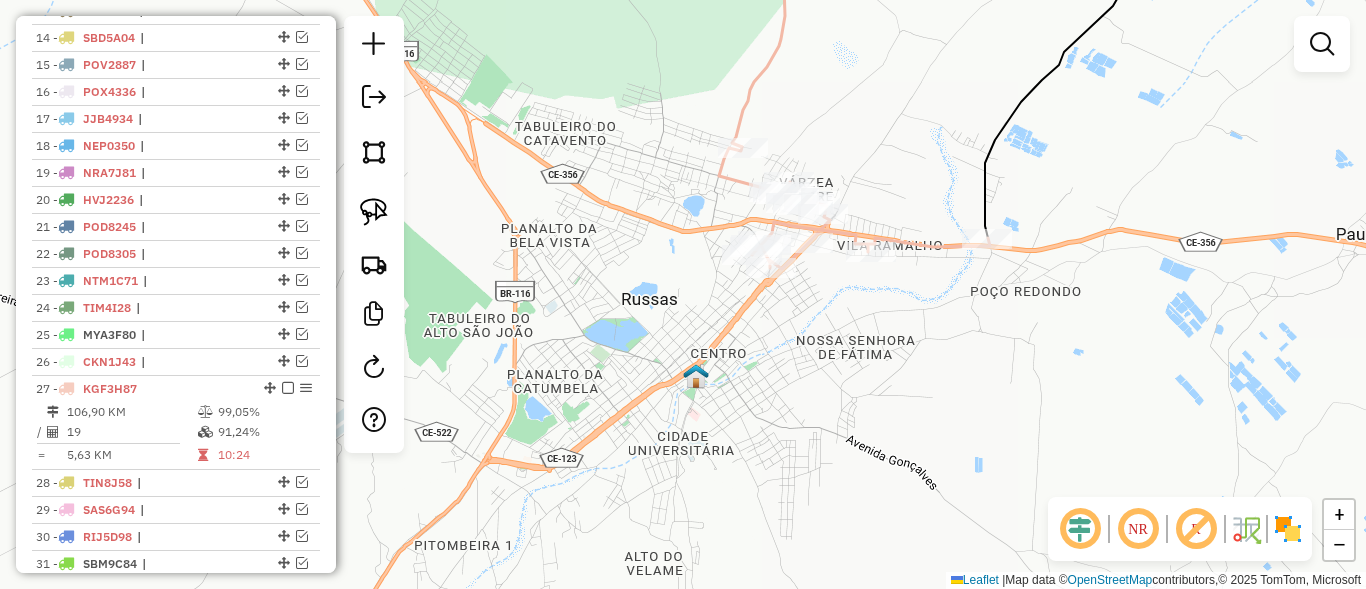 click on "Janela de atendimento Grade de atendimento Capacidade Transportadoras Veículos Cliente Pedidos  Rotas Selecione os dias de semana para filtrar as janelas de atendimento  Seg   Ter   Qua   Qui   Sex   Sáb   Dom  Informe o período da janela de atendimento: De: Até:  Filtrar exatamente a janela do cliente  Considerar janela de atendimento padrão  Selecione os dias de semana para filtrar as grades de atendimento  Seg   Ter   Qua   Qui   Sex   Sáb   Dom   Considerar clientes sem dia de atendimento cadastrado  Clientes fora do dia de atendimento selecionado Filtrar as atividades entre os valores definidos abaixo:  Peso mínimo:   Peso máximo:   Cubagem mínima:   Cubagem máxima:   De:   Até:  Filtrar as atividades entre o tempo de atendimento definido abaixo:  De:   Até:   Considerar capacidade total dos clientes não roteirizados Transportadora: Selecione um ou mais itens Tipo de veículo: Selecione um ou mais itens Veículo: Selecione um ou mais itens Motorista: Selecione um ou mais itens Nome: Rótulo:" 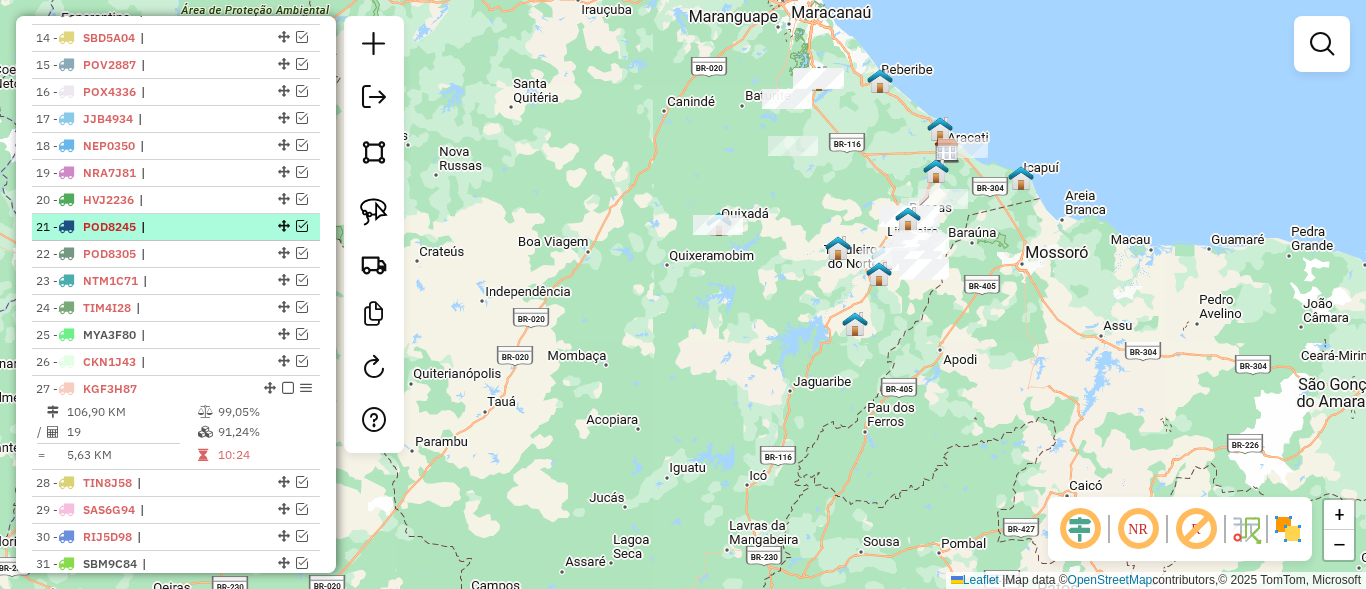 scroll, scrollTop: 1332, scrollLeft: 0, axis: vertical 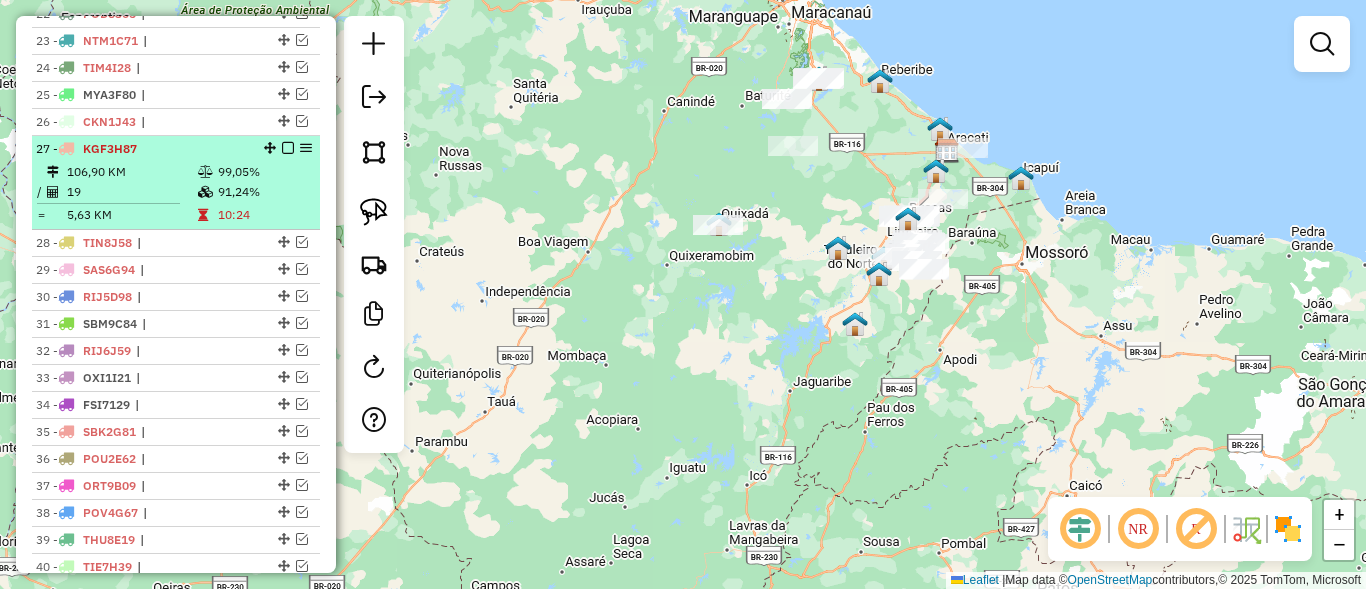 click at bounding box center (288, 148) 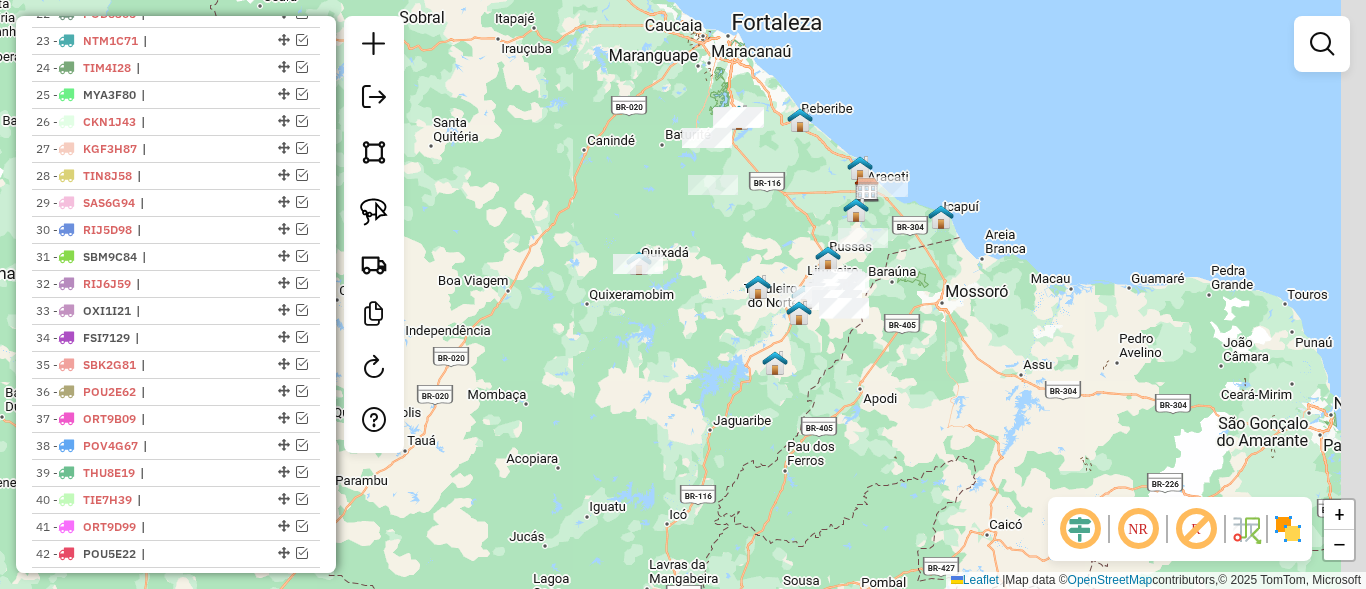 drag, startPoint x: 1098, startPoint y: 204, endPoint x: 1018, endPoint y: 243, distance: 89 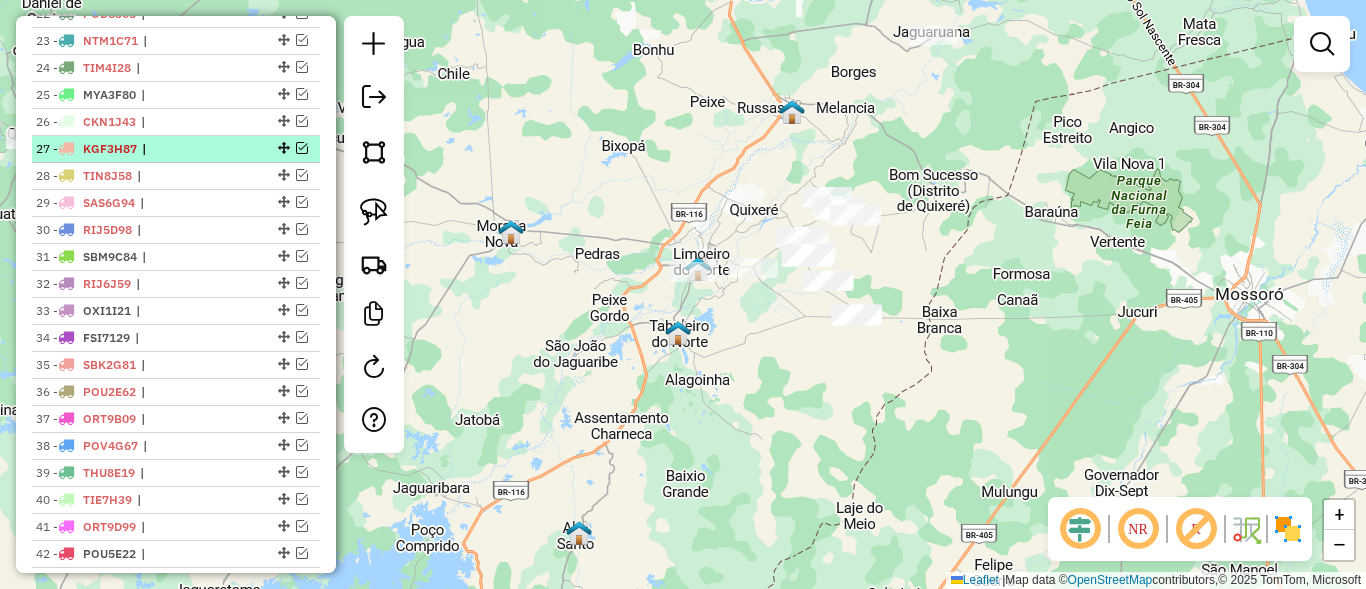 click at bounding box center (302, 148) 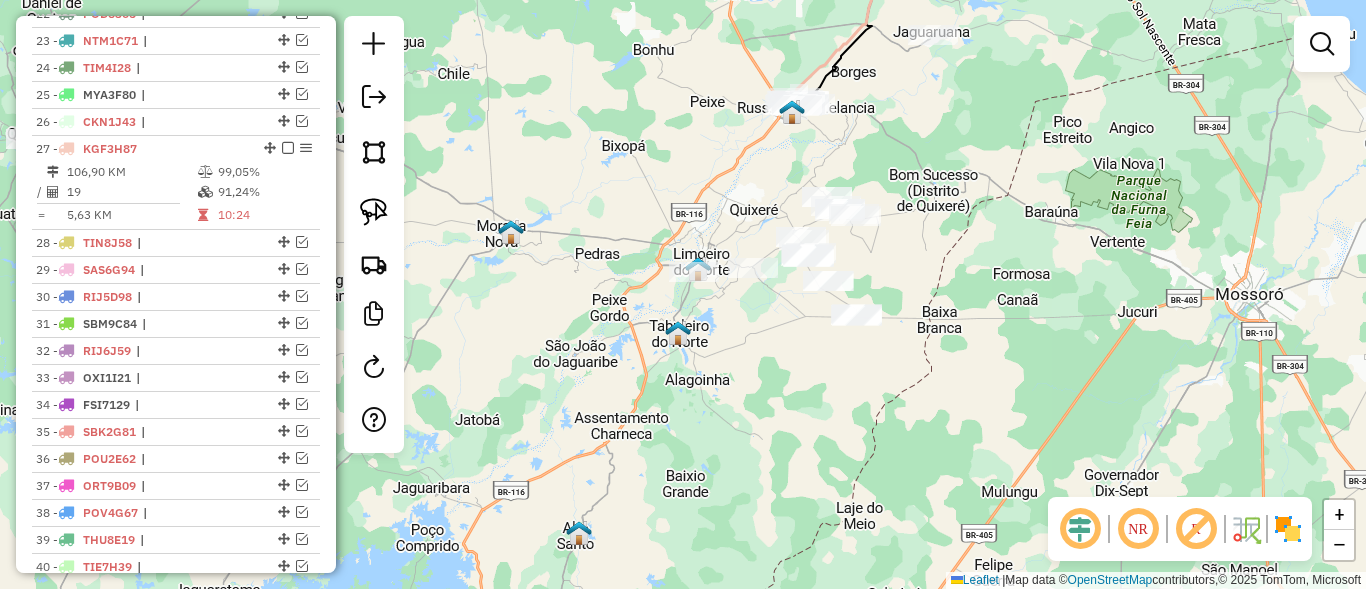 select on "**********" 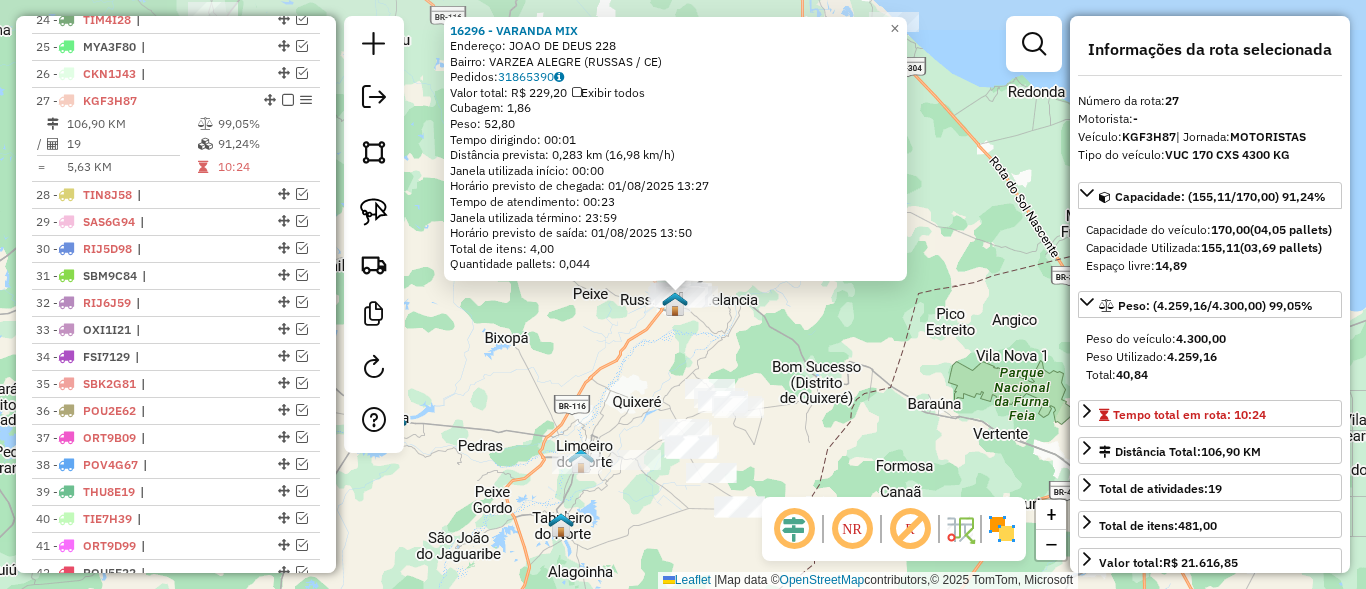 scroll, scrollTop: 1452, scrollLeft: 0, axis: vertical 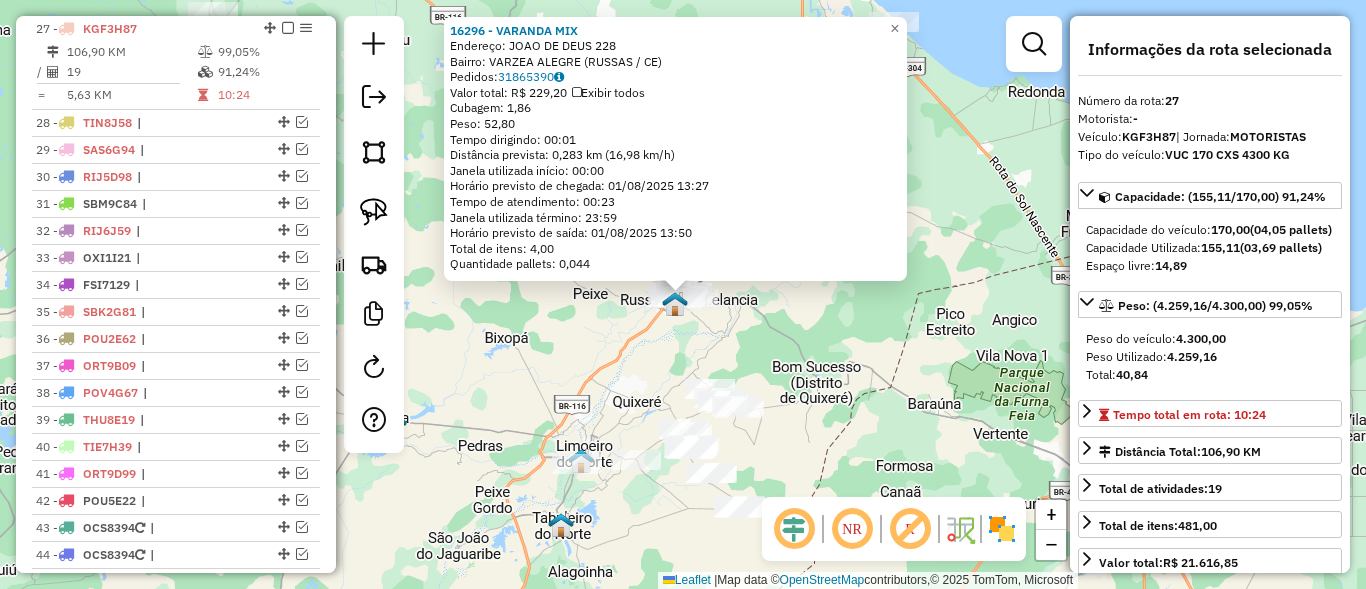 click on "16296 - [BUSINESS_NAME] Endereço: [STREET] [NUMBER] Bairro: [NEIGHBORHOOD] ([CITY] / [CE]) Pedidos: 31865390 Valor total: [CURRENCY] [AMOUNT] Exibir todos Cubagem: [CUBAGE] Peso: [WEIGHT] Tempo dirigindo: [TIME] Distância prevista: [DISTANCE] km ([SPEED] km/h) Janela utilizada início: [TIME] Horário previsto de chegada: [DATE] [TIME] Tempo de atendimento: [TIME] Janela utilizada término: [TIME] Horário previsto de saída: [DATE] [TIME] Total de itens: [ITEMS] Quantidade pallets: [PALLETS] × Janela de atendimento Grade de atendimento Capacidade Transportadoras Veículos Cliente Pedidos Rotas Selecione os dias de semana para filtrar as janelas de atendimento Seg Ter Qua Qui Sex Sáb Dom Informe o período da janela de atendimento: De: Até: Filtrar exatamente a janela do cliente Considerar janela de atendimento padrão Selecione os dias de semana para filtrar as grades de atendimento Seg Ter Qua Qui Sex Sáb Dom Considerar clientes sem dia de atendimento cadastrado De: De:" 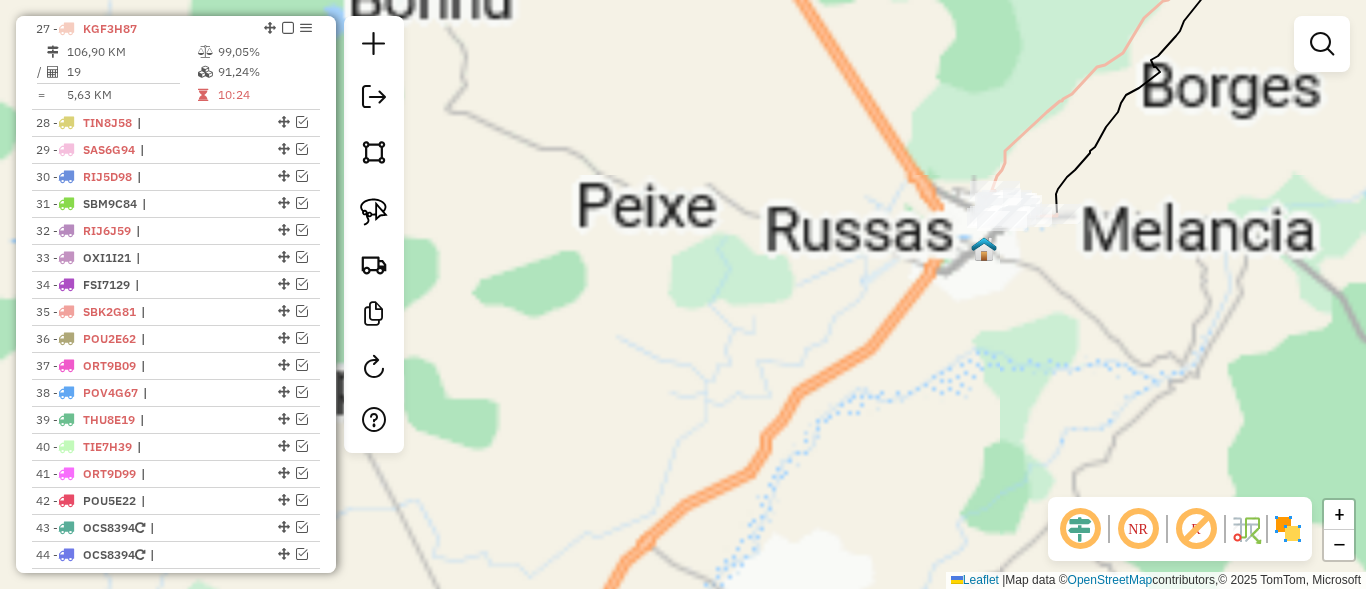 drag, startPoint x: 708, startPoint y: 301, endPoint x: 616, endPoint y: 299, distance: 92.021736 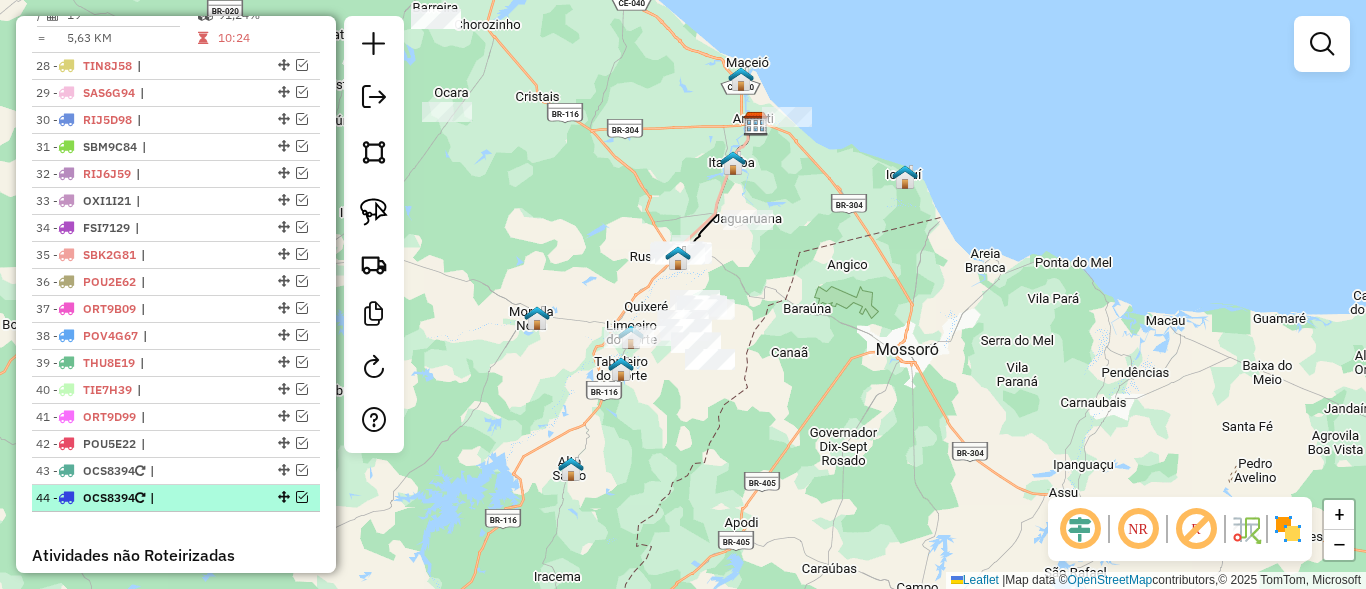 scroll, scrollTop: 1241, scrollLeft: 0, axis: vertical 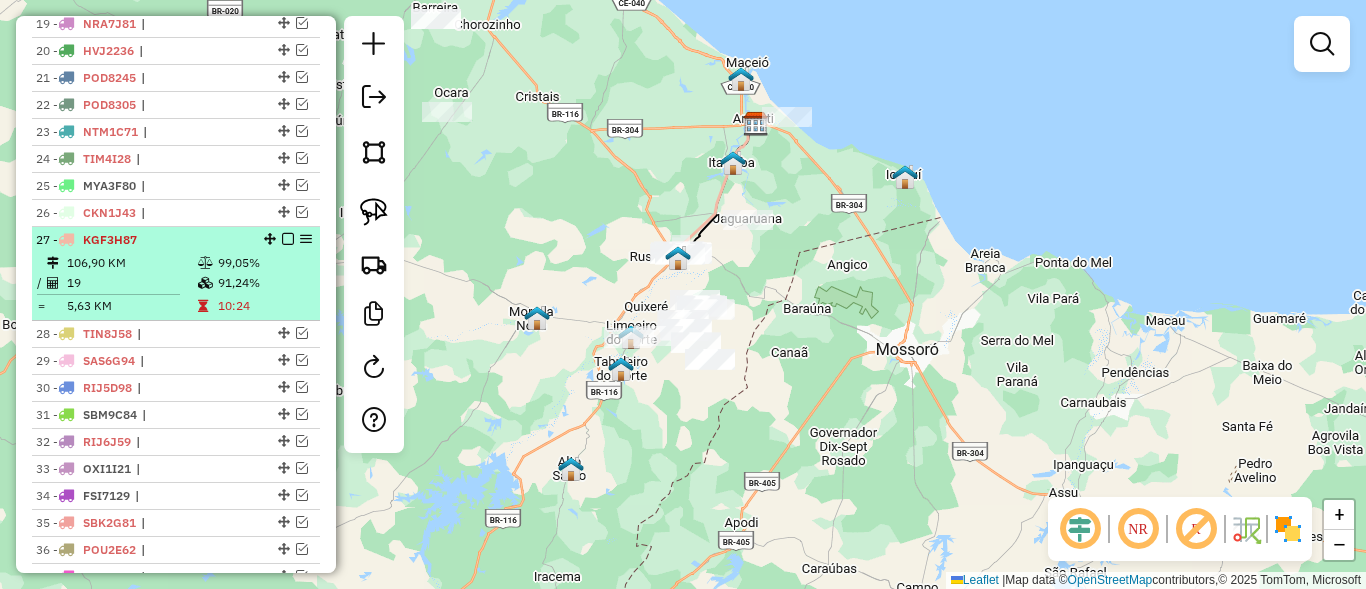 click at bounding box center [288, 239] 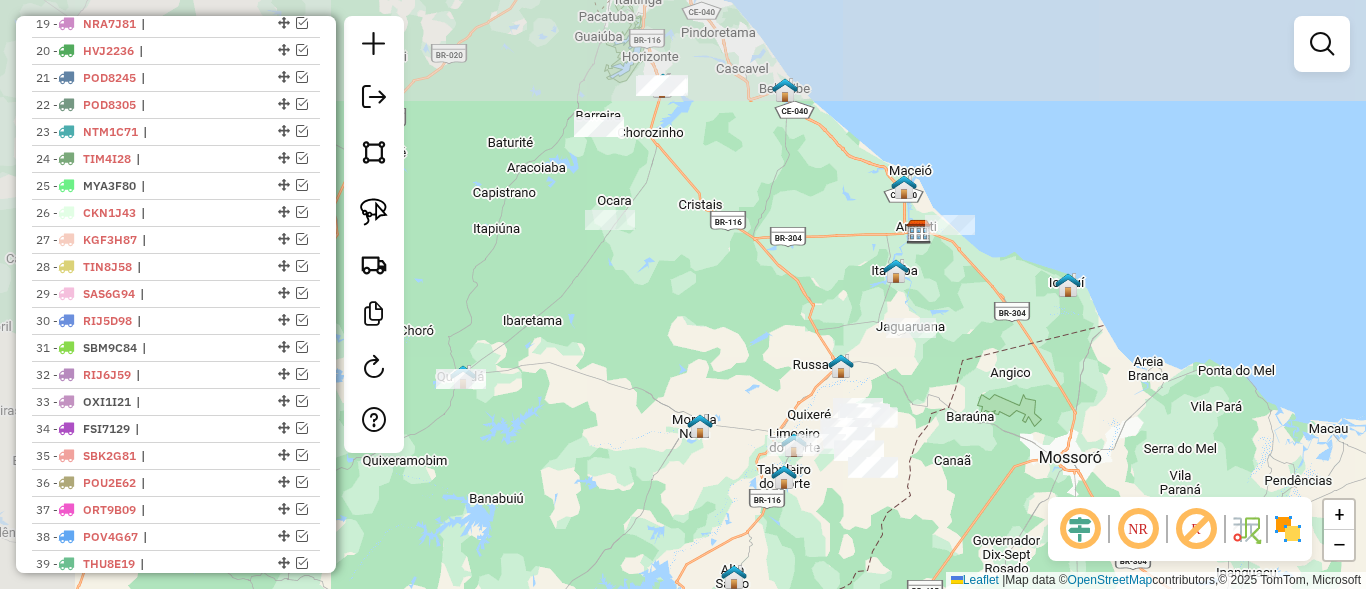 drag, startPoint x: 659, startPoint y: 141, endPoint x: 822, endPoint y: 249, distance: 195.53261 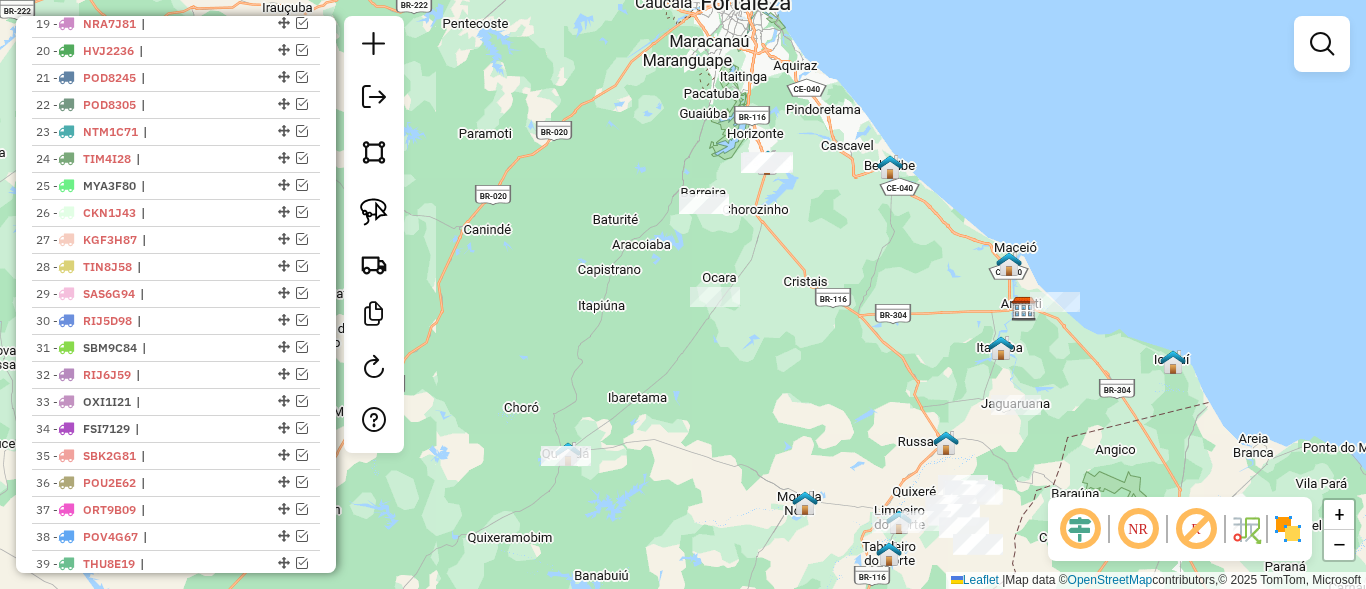 drag, startPoint x: 728, startPoint y: 222, endPoint x: 834, endPoint y: 297, distance: 129.84991 